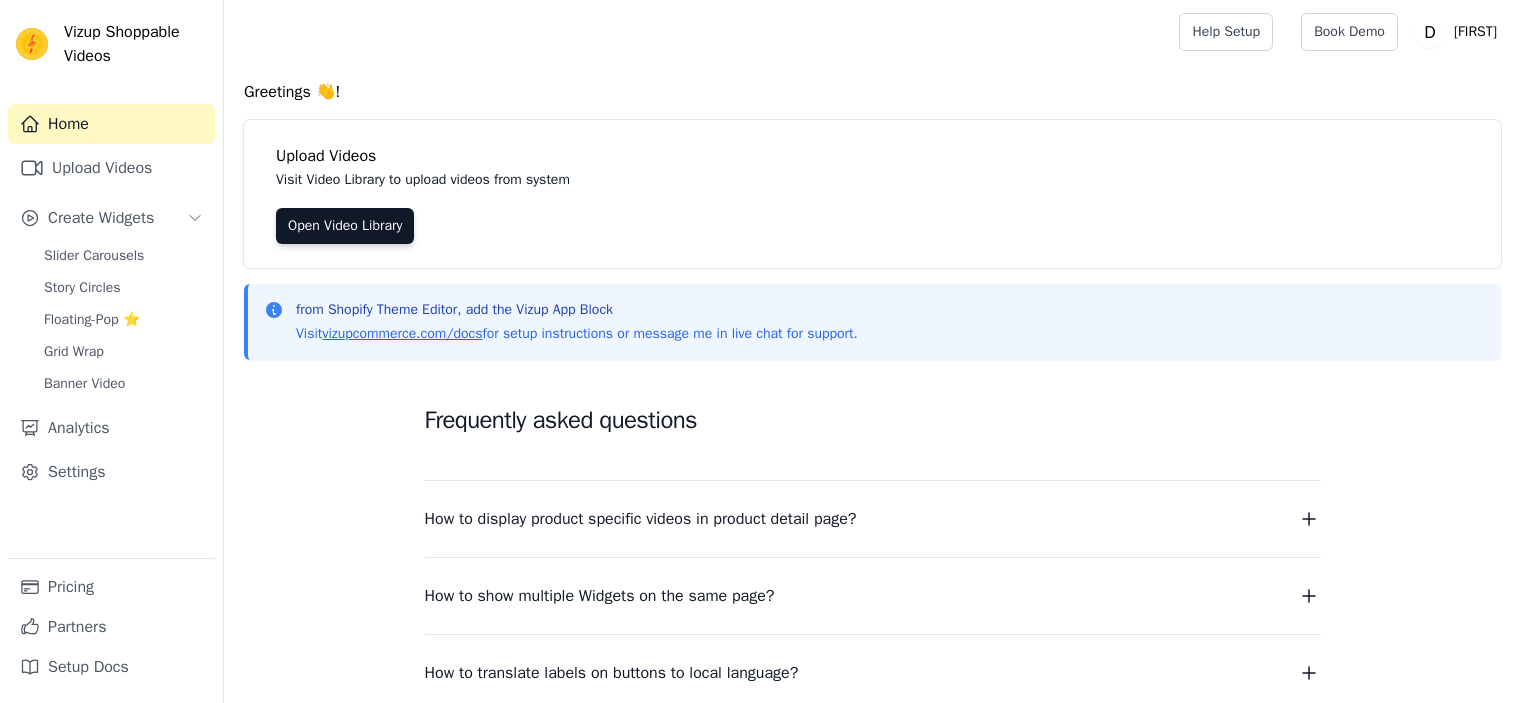 scroll, scrollTop: 0, scrollLeft: 0, axis: both 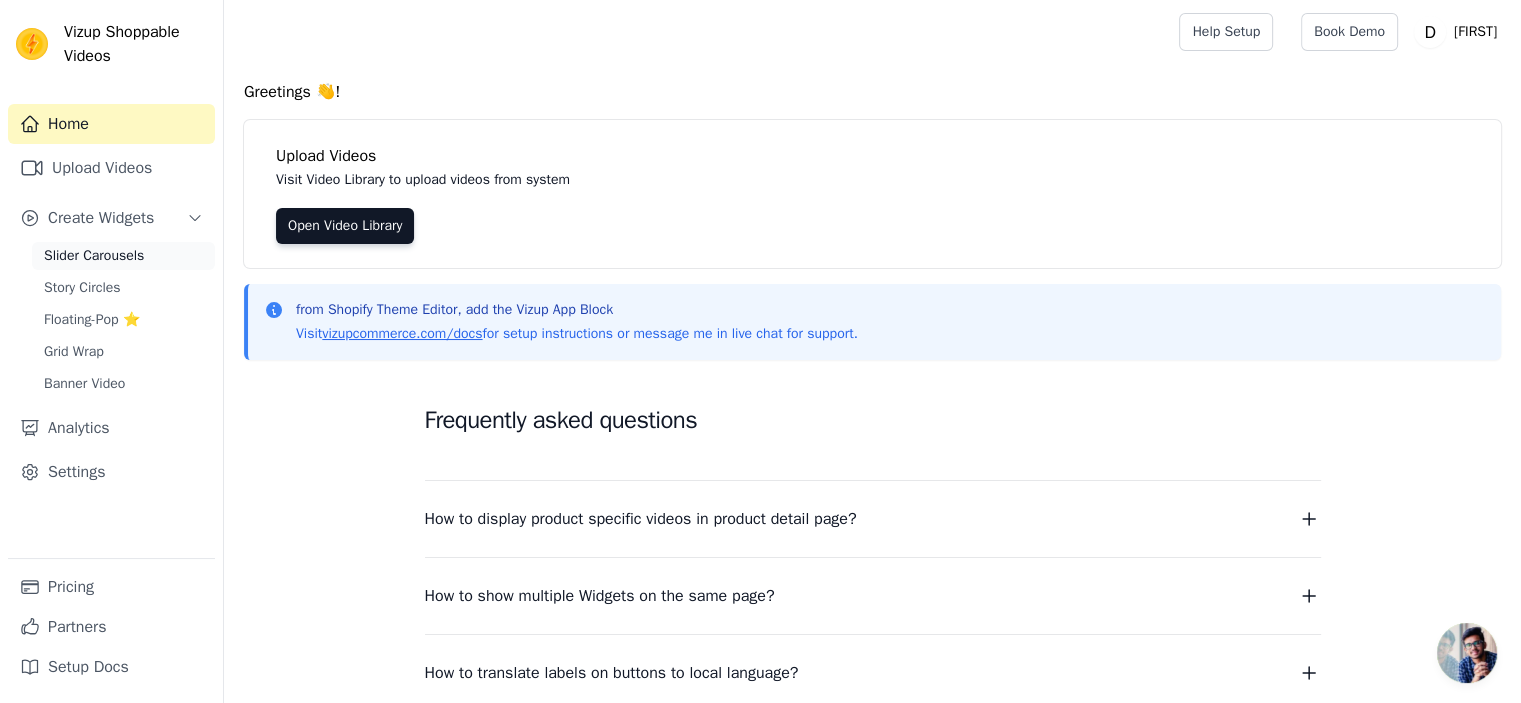 click on "Slider Carousels" at bounding box center (94, 256) 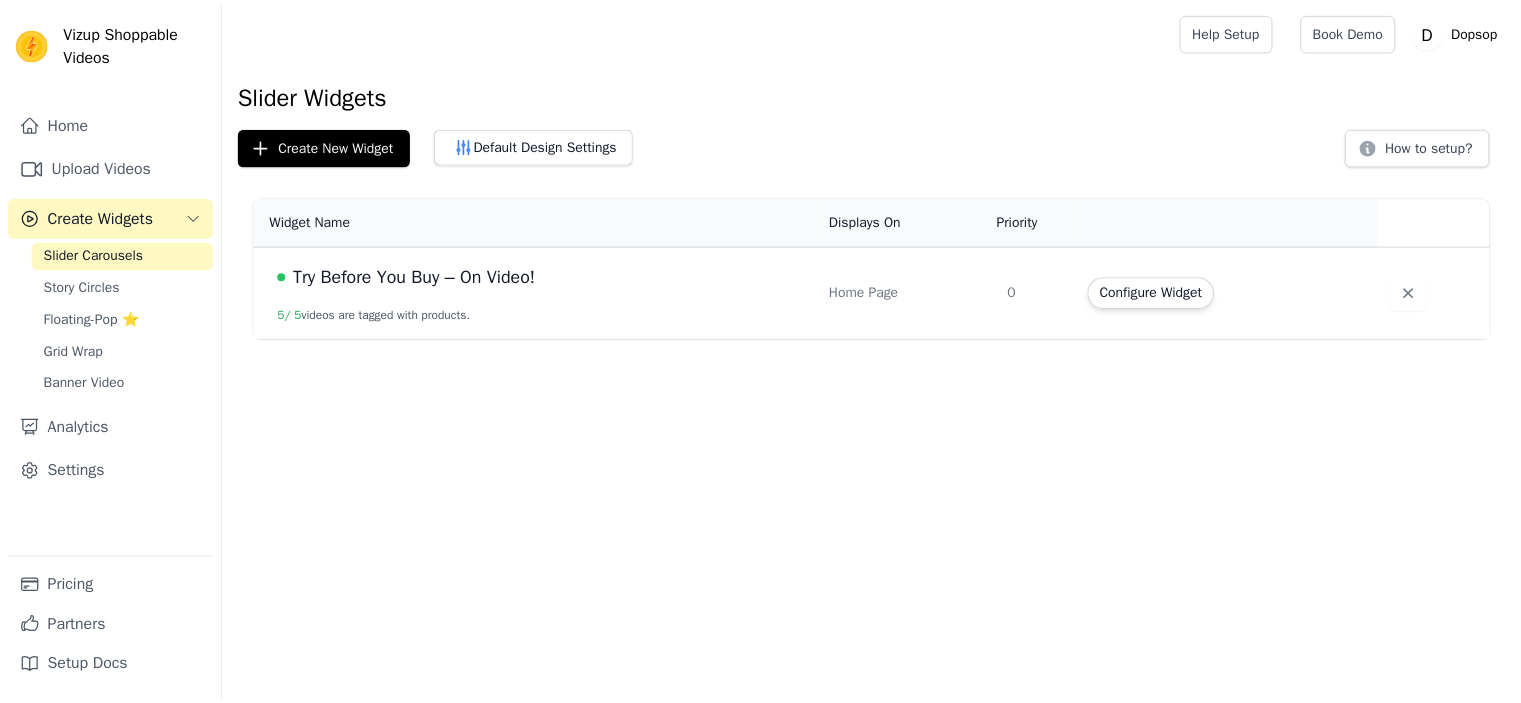 scroll, scrollTop: 0, scrollLeft: 0, axis: both 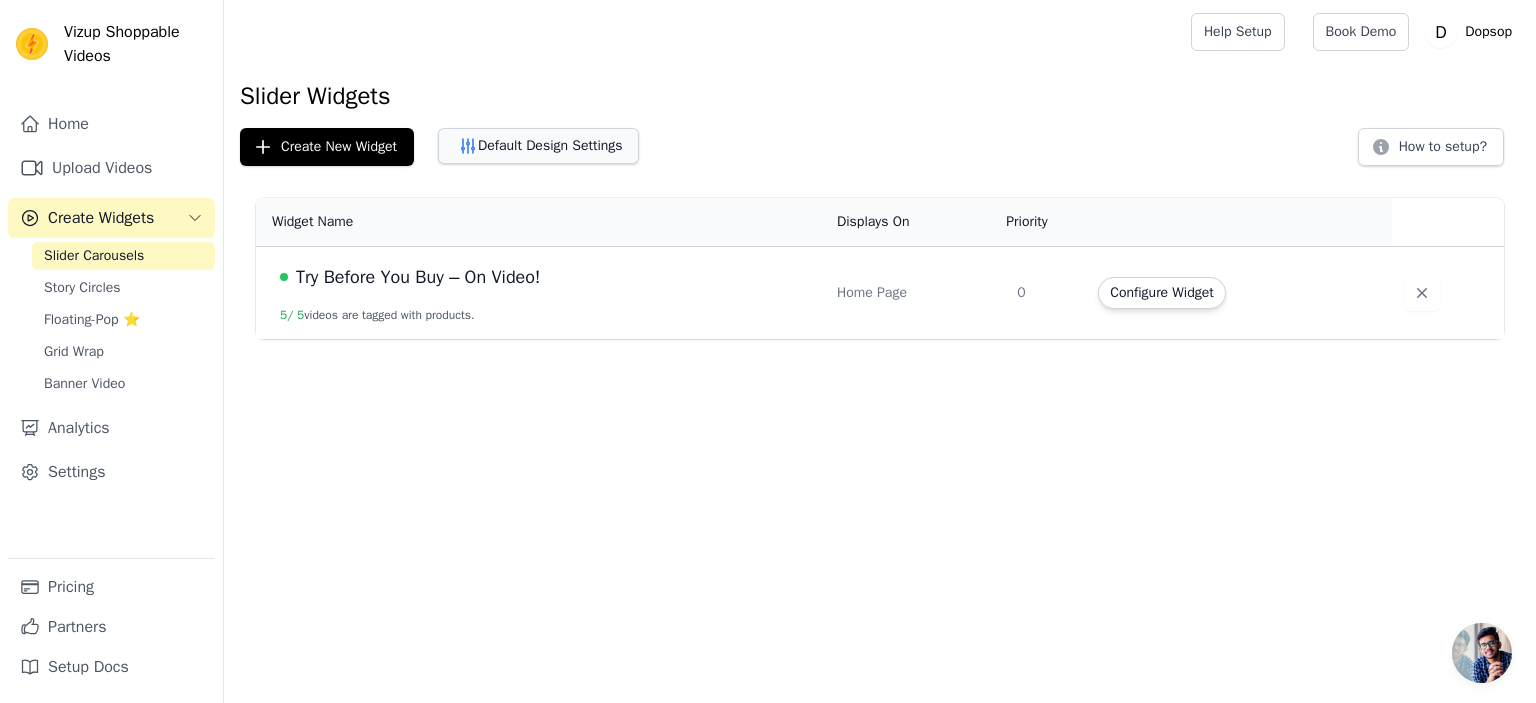 click on "Default Design Settings" at bounding box center [538, 146] 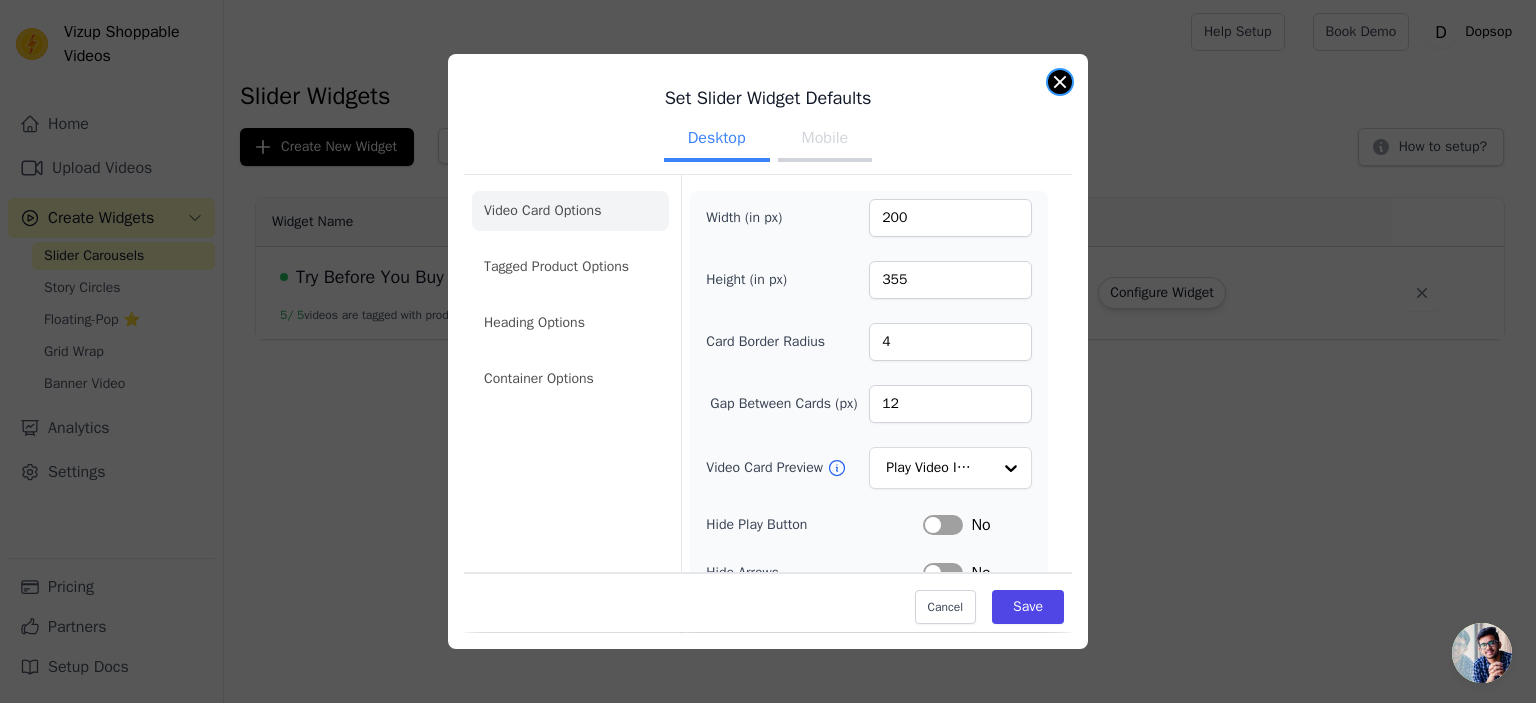 click at bounding box center [1060, 82] 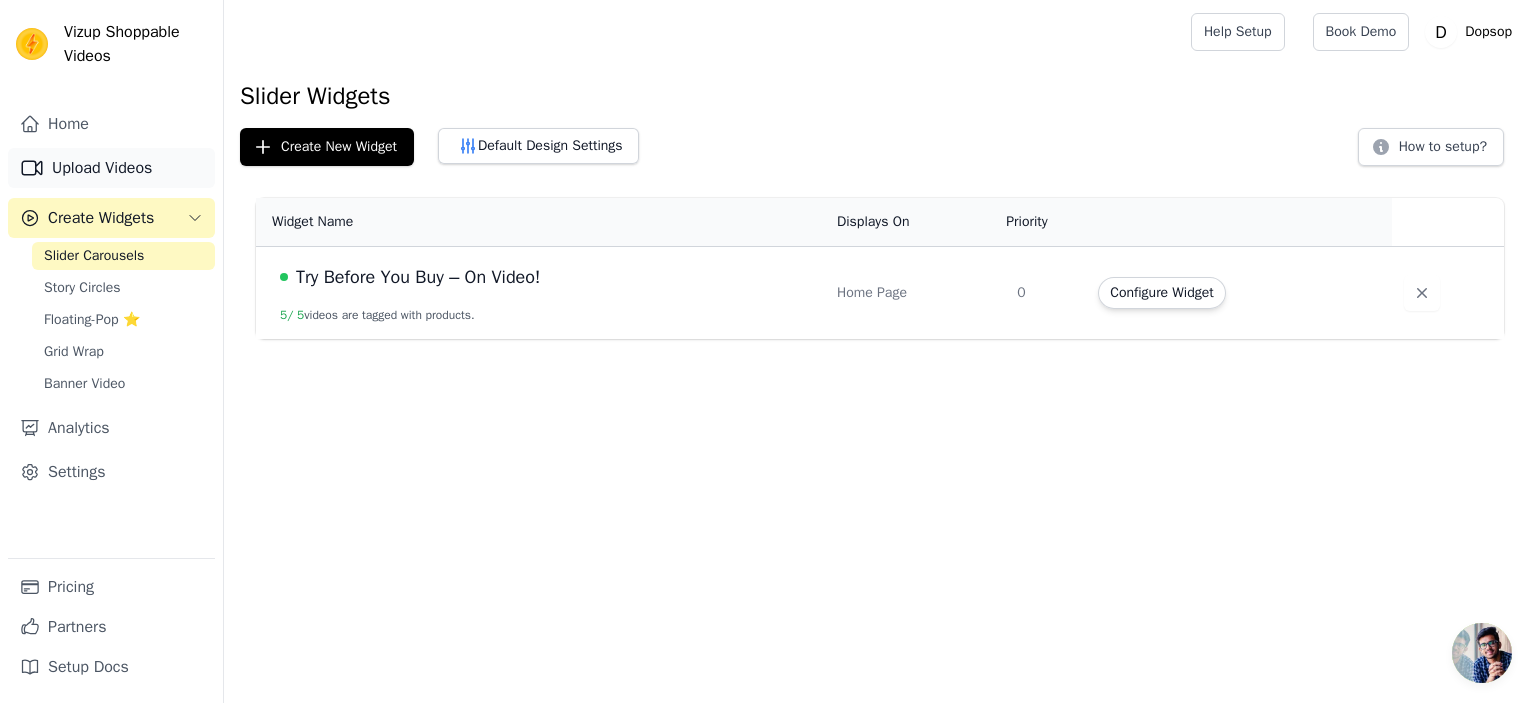 click on "Upload Videos" at bounding box center [111, 168] 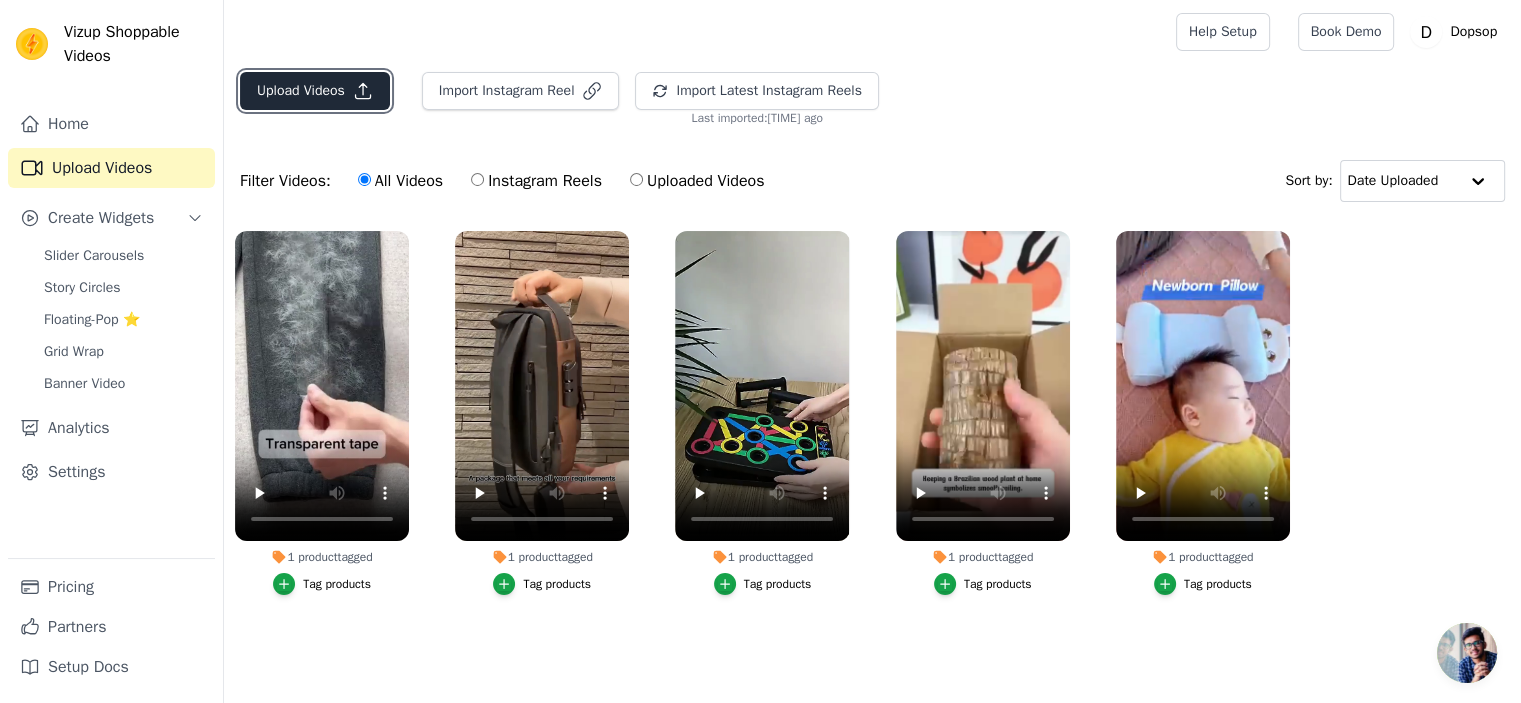 click on "Upload Videos" at bounding box center (315, 91) 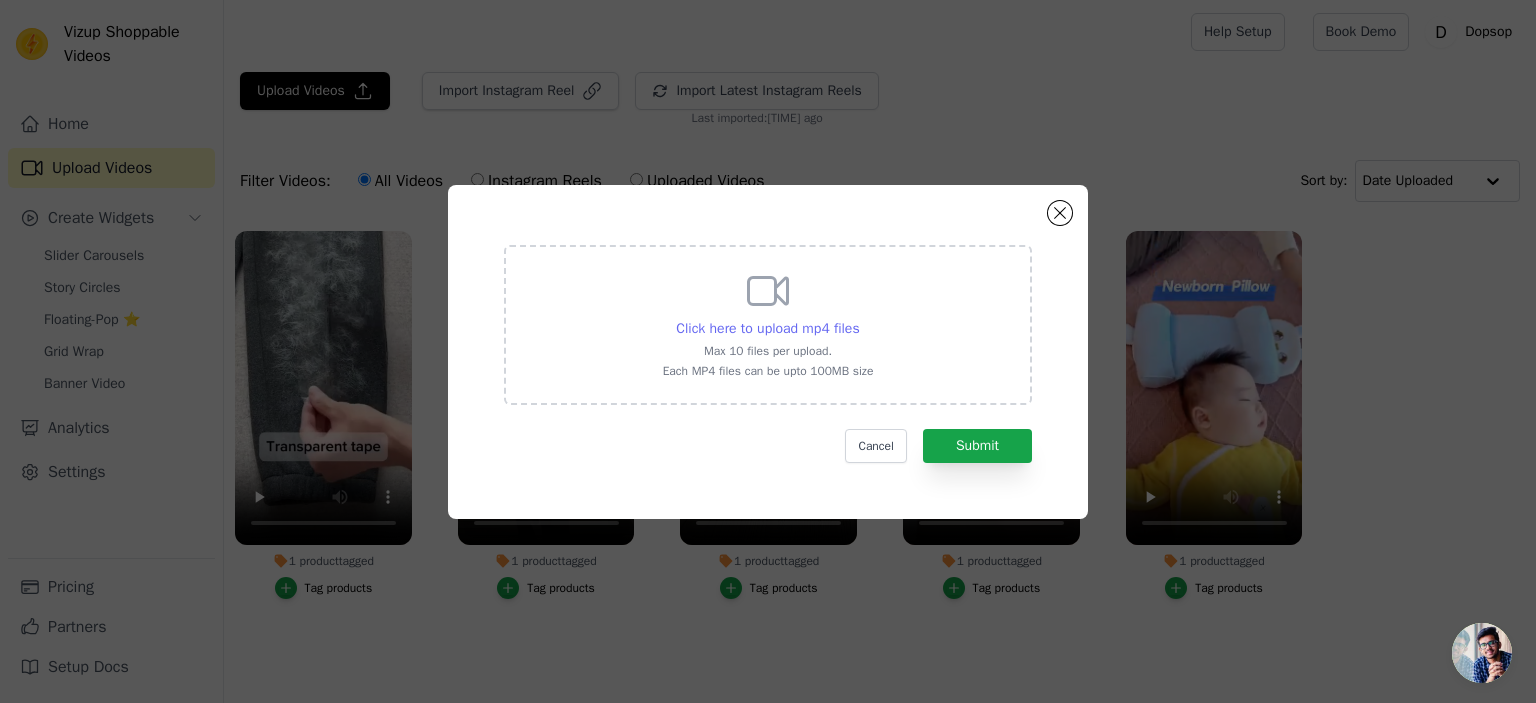 click on "Click here to upload mp4 files" at bounding box center [767, 328] 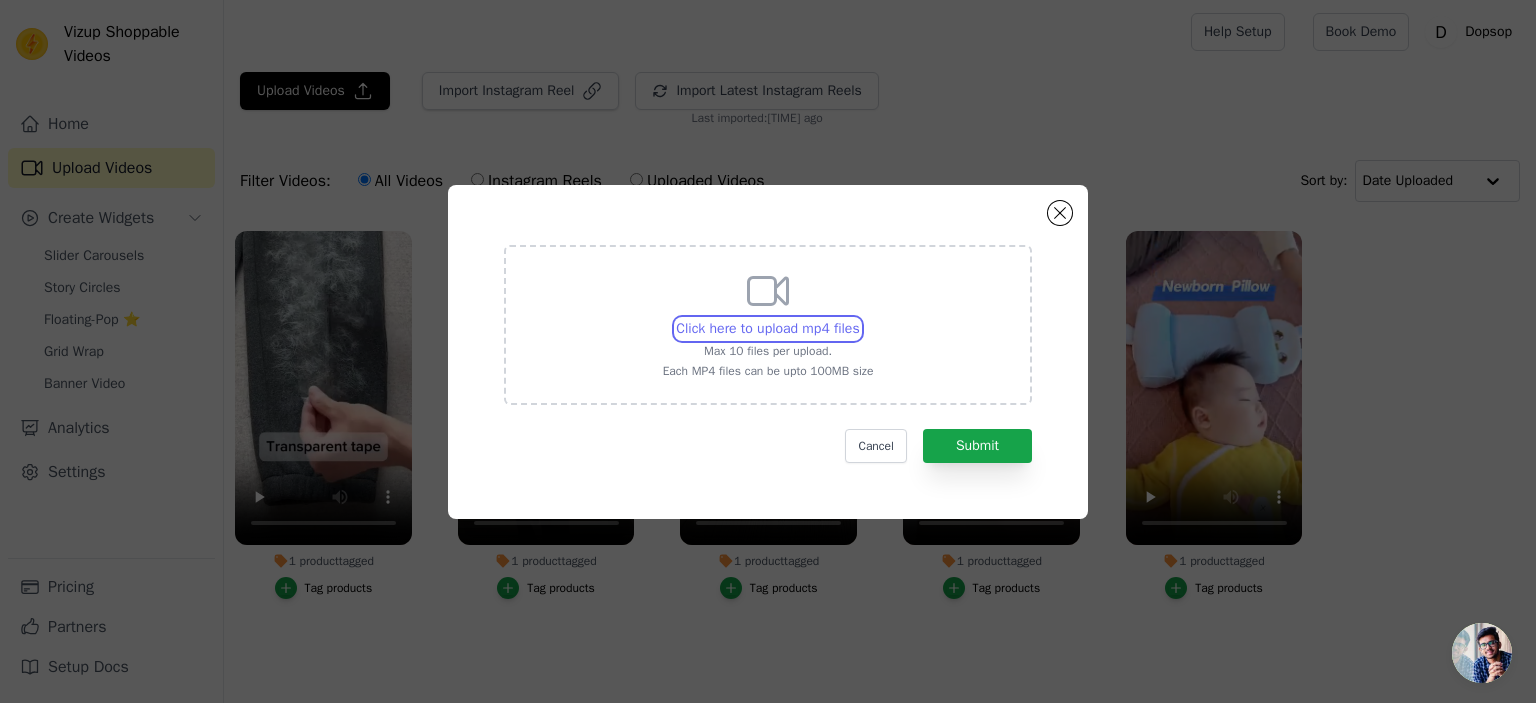 click on "Click here to upload mp4 files     Max 10 files per upload.   Each MP4 files can be upto 100MB size" at bounding box center (859, 318) 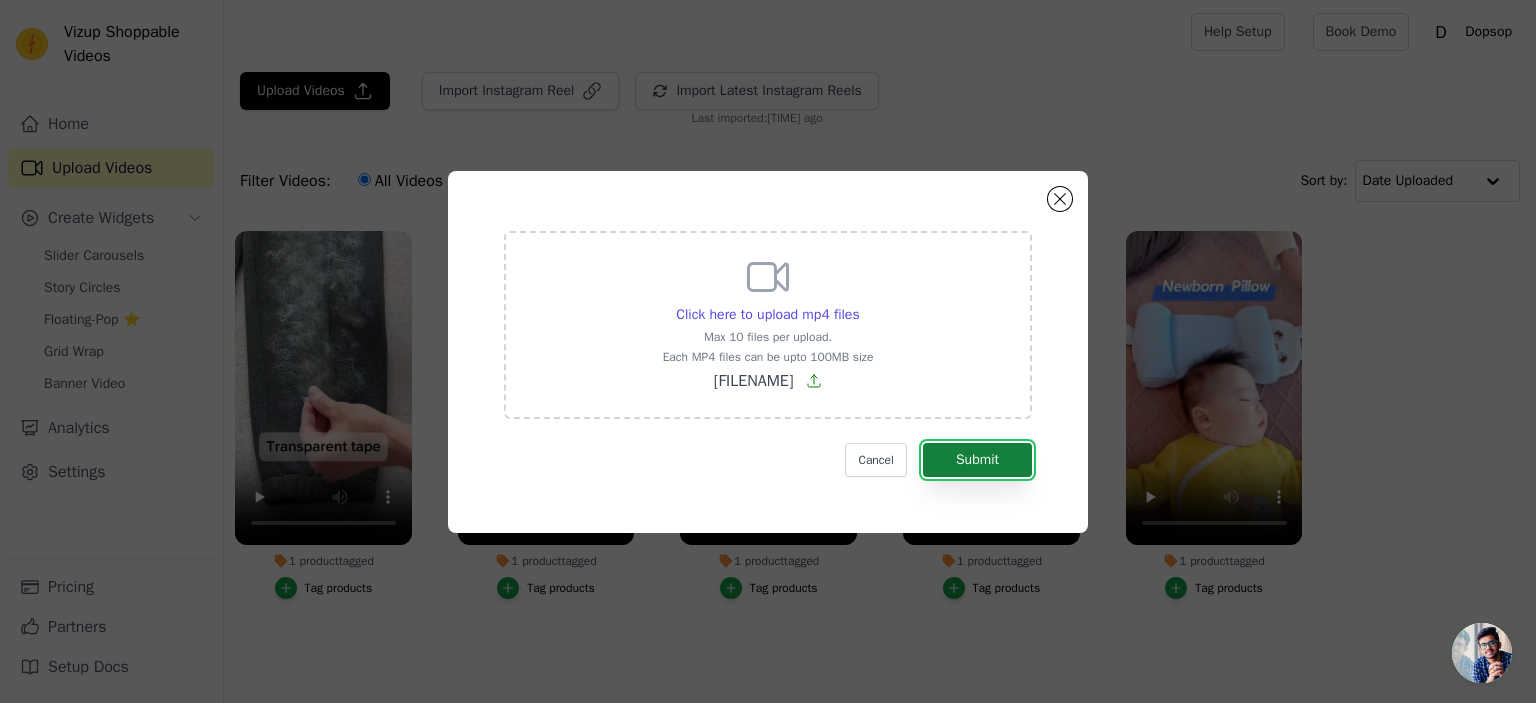 click on "Submit" at bounding box center (977, 460) 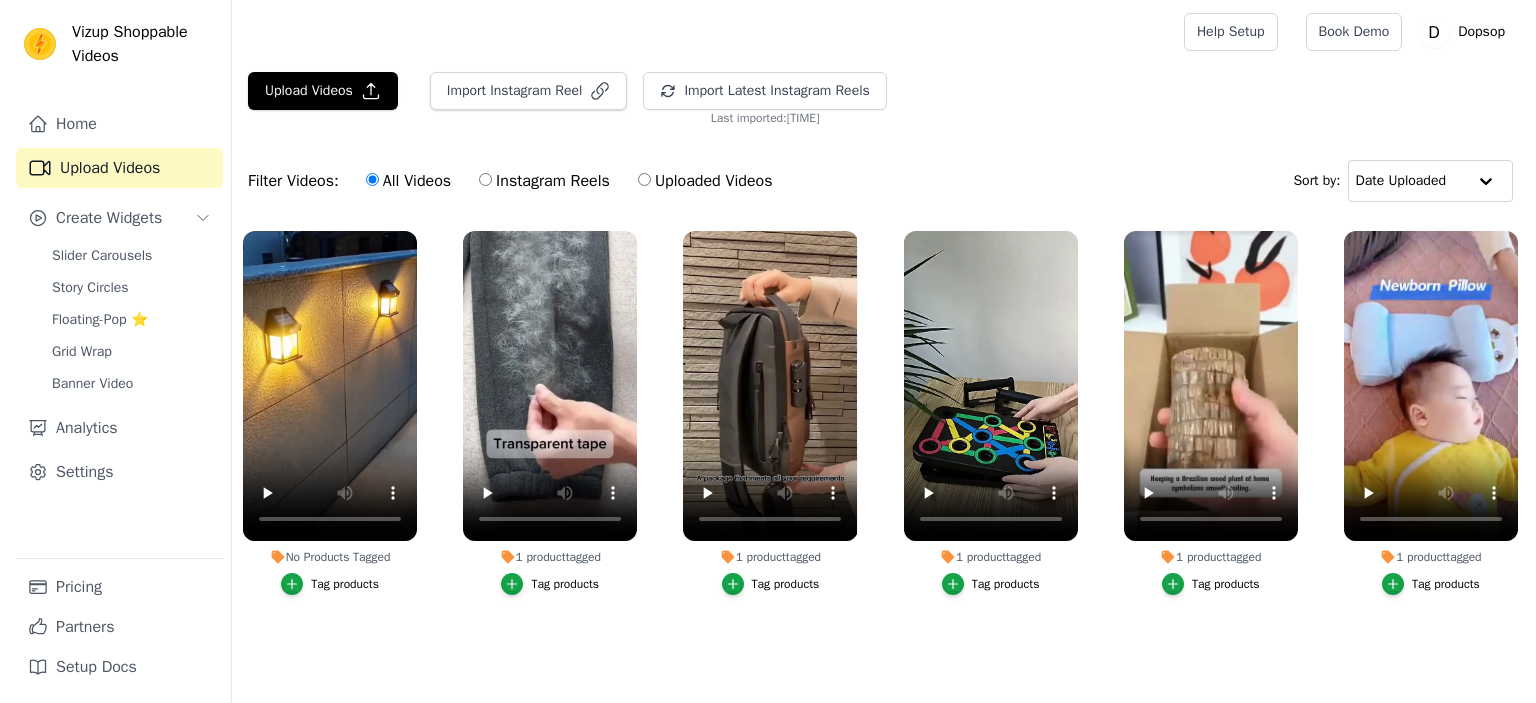 scroll, scrollTop: 0, scrollLeft: 0, axis: both 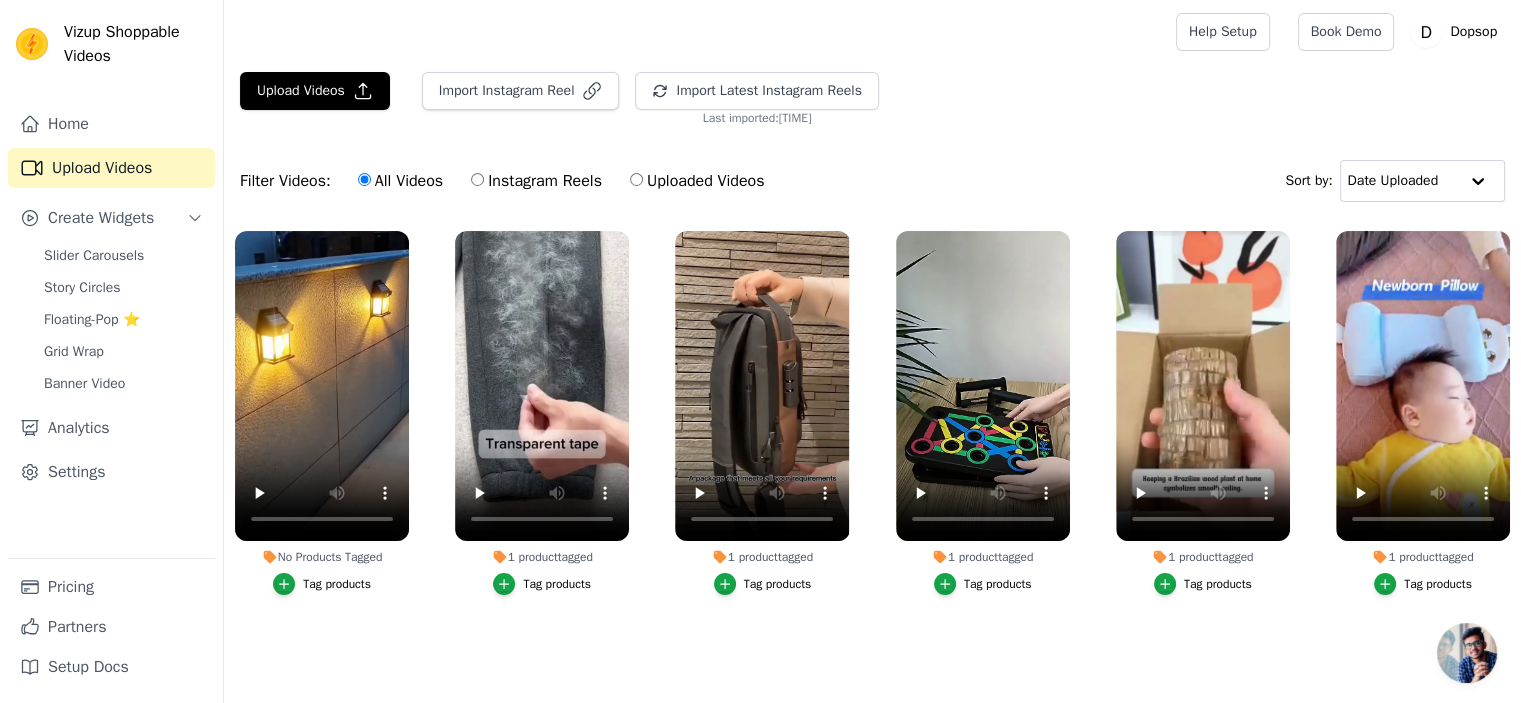 click on "Tag products" at bounding box center [337, 584] 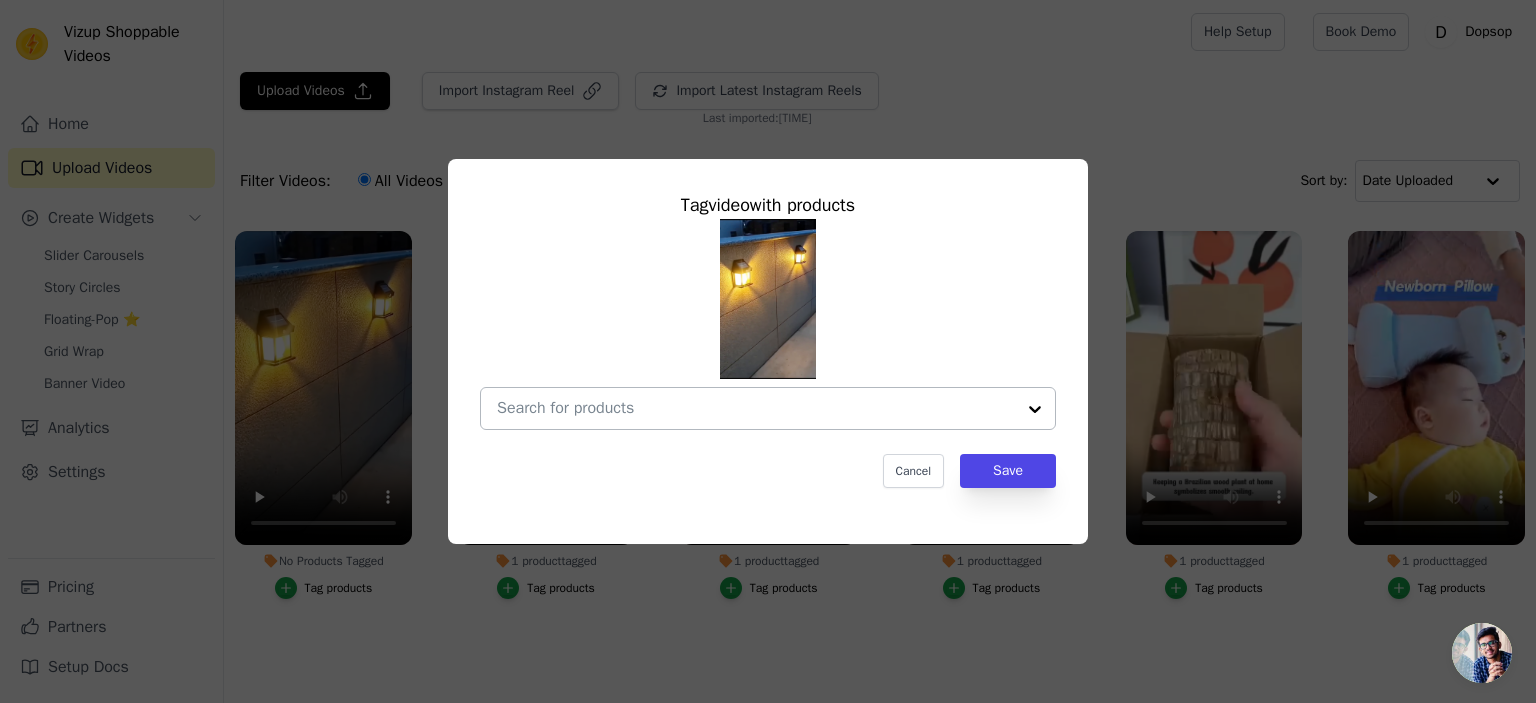 click on "No Products Tagged     Tag  video  with products                         Cancel   Save     Tag products" at bounding box center (756, 408) 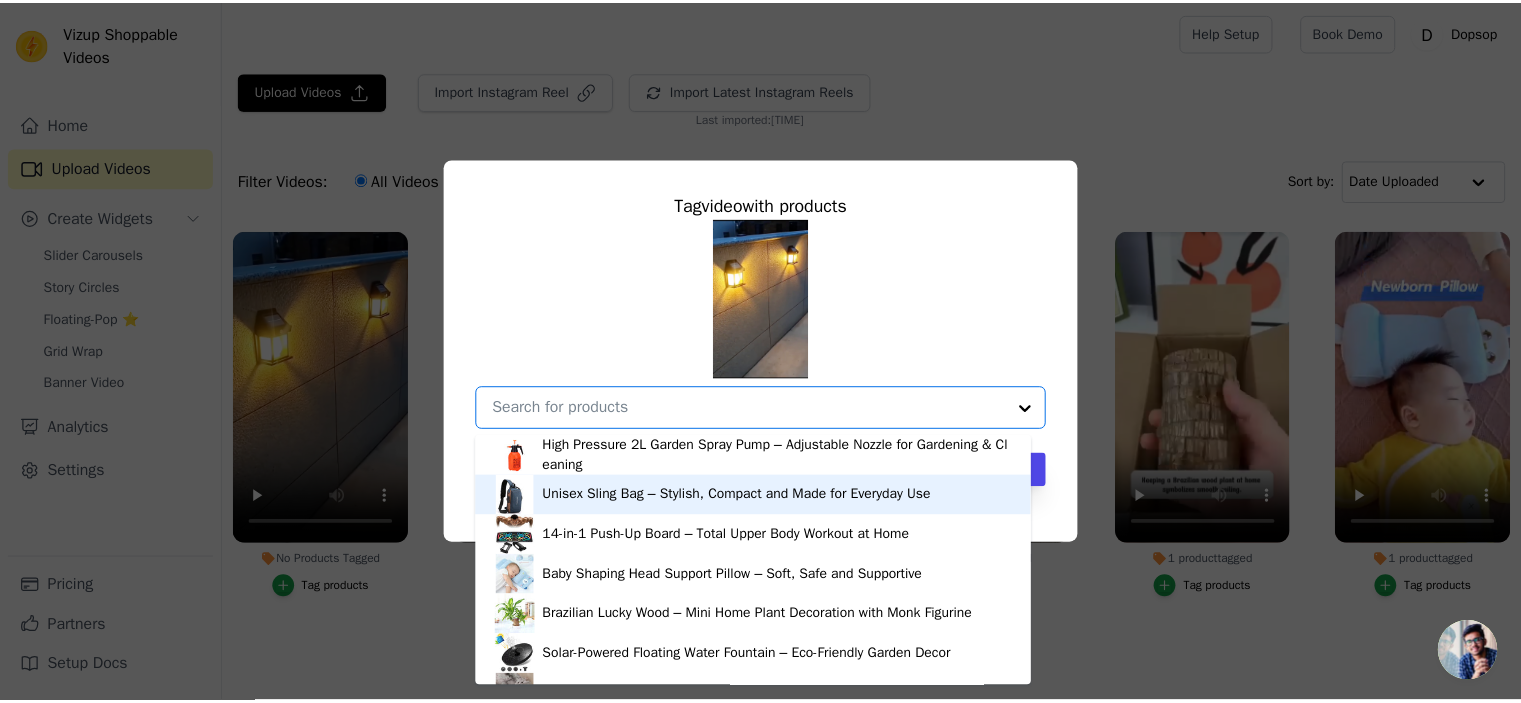 scroll, scrollTop: 68, scrollLeft: 0, axis: vertical 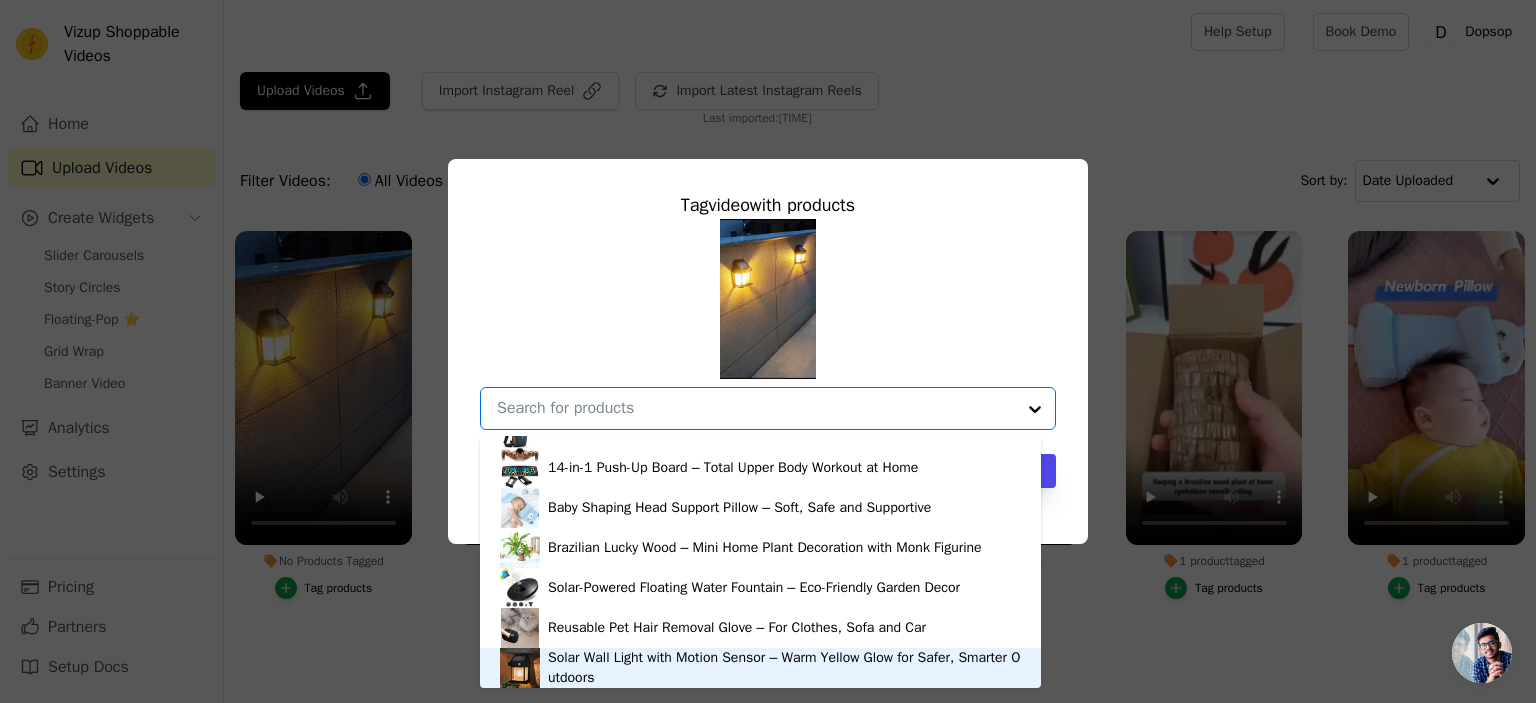 click on "Solar Wall Light with Motion Sensor – Warm Yellow Glow for Safer, Smarter Outdoors" at bounding box center [784, 668] 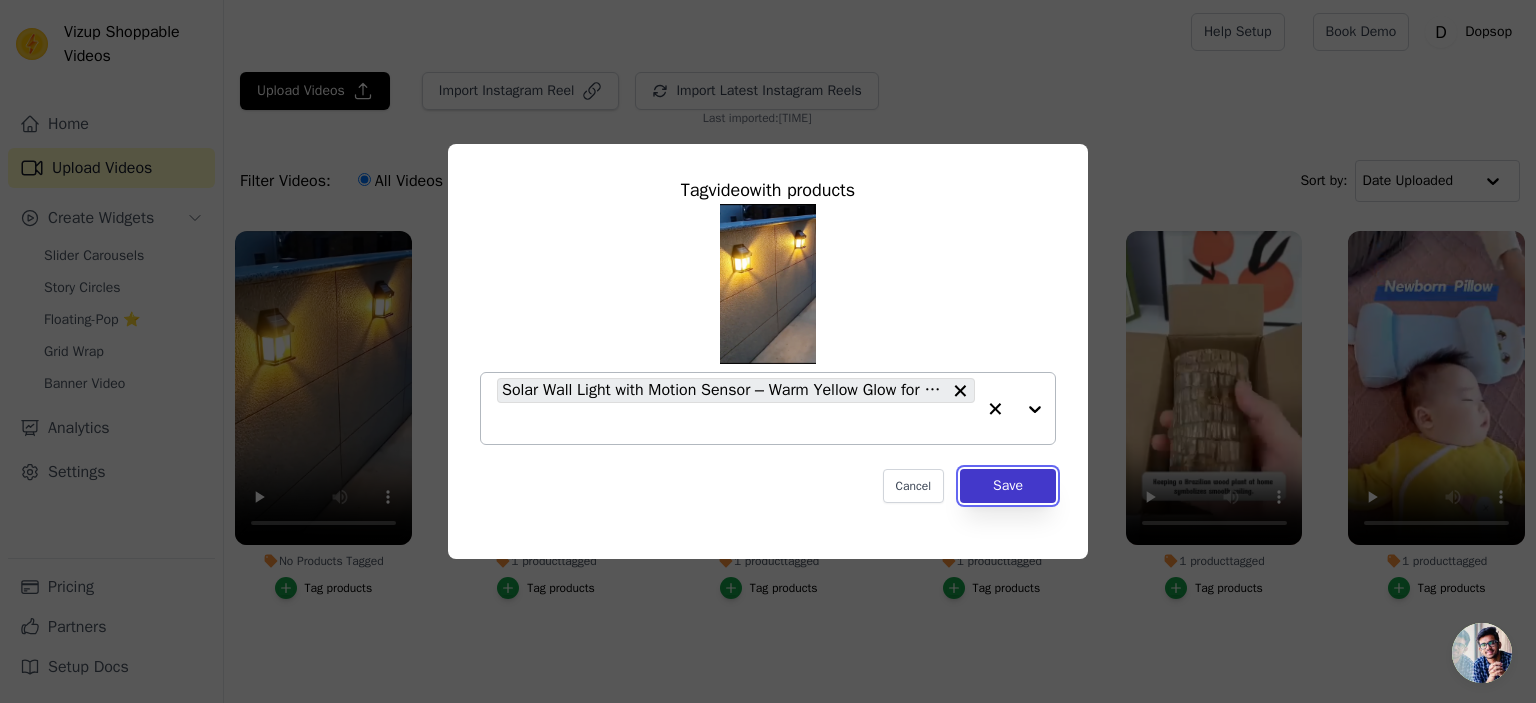 click on "Save" at bounding box center (1008, 486) 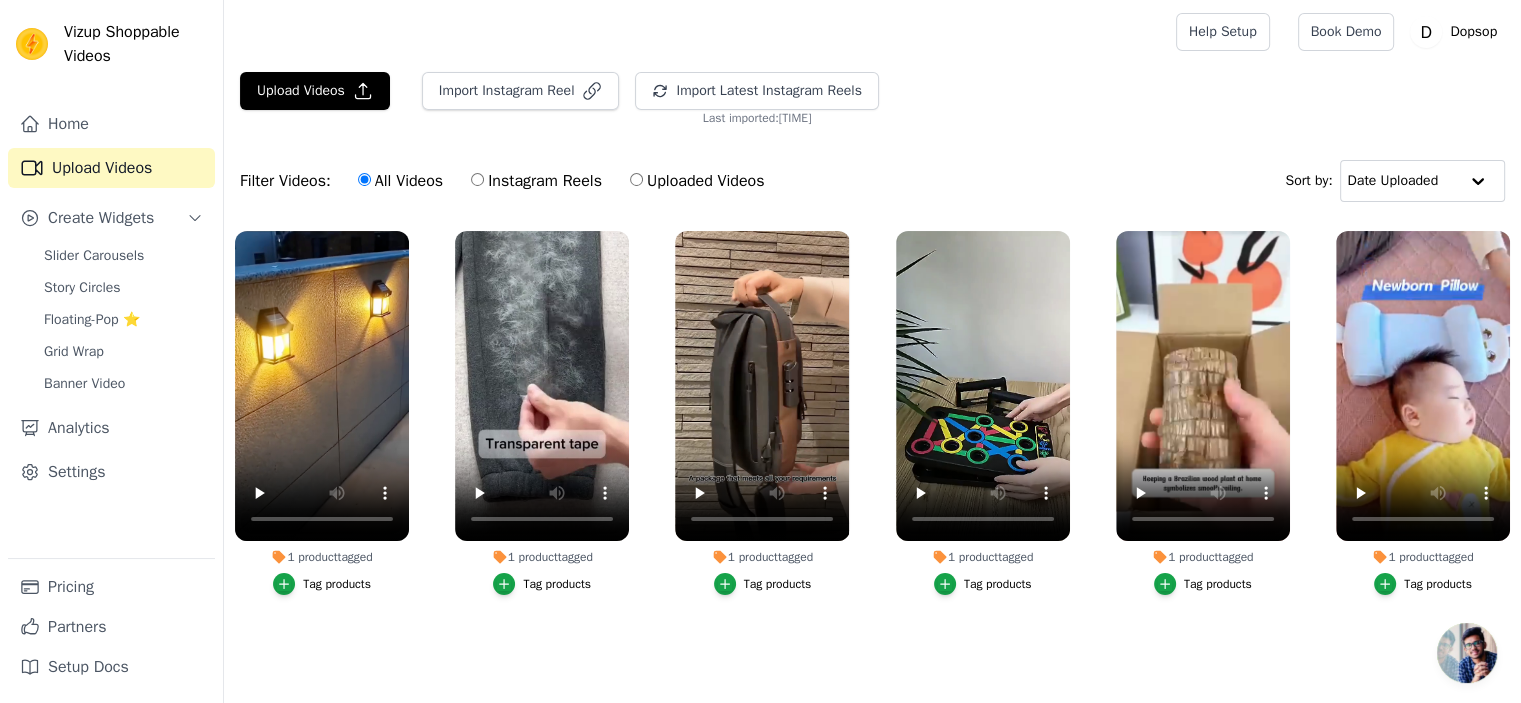click on "1   product  tagged       Tag products" at bounding box center (322, 417) 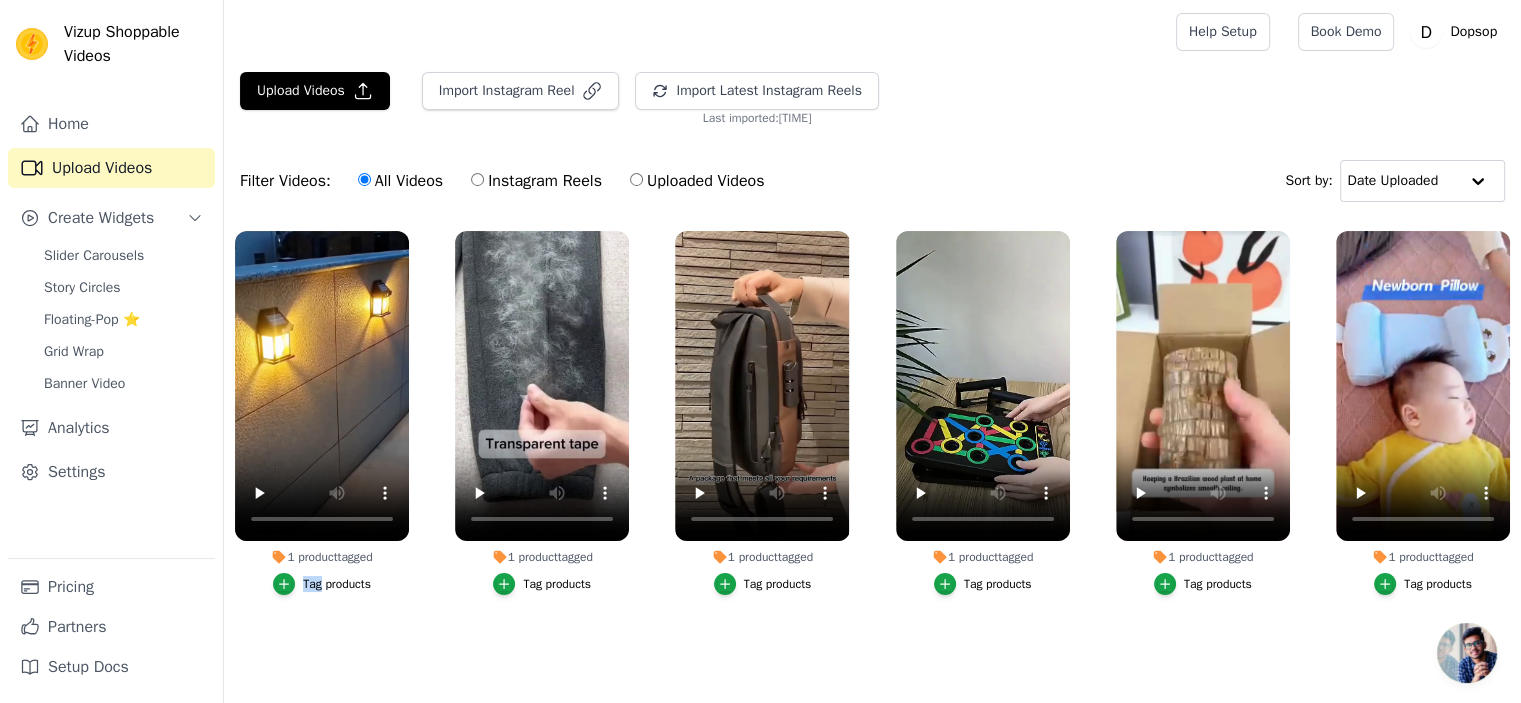 click on "1   product  tagged       Tag products" at bounding box center [322, 417] 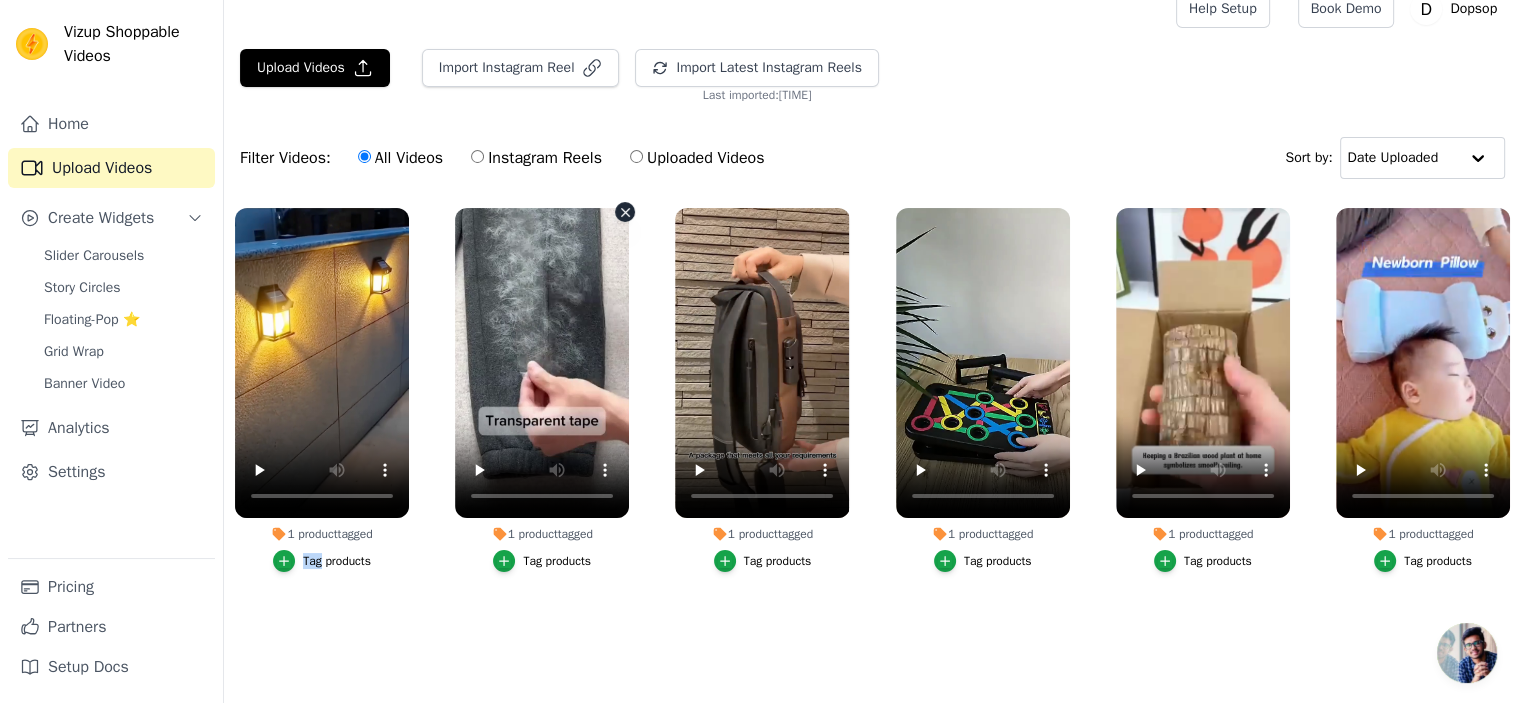 scroll, scrollTop: 0, scrollLeft: 0, axis: both 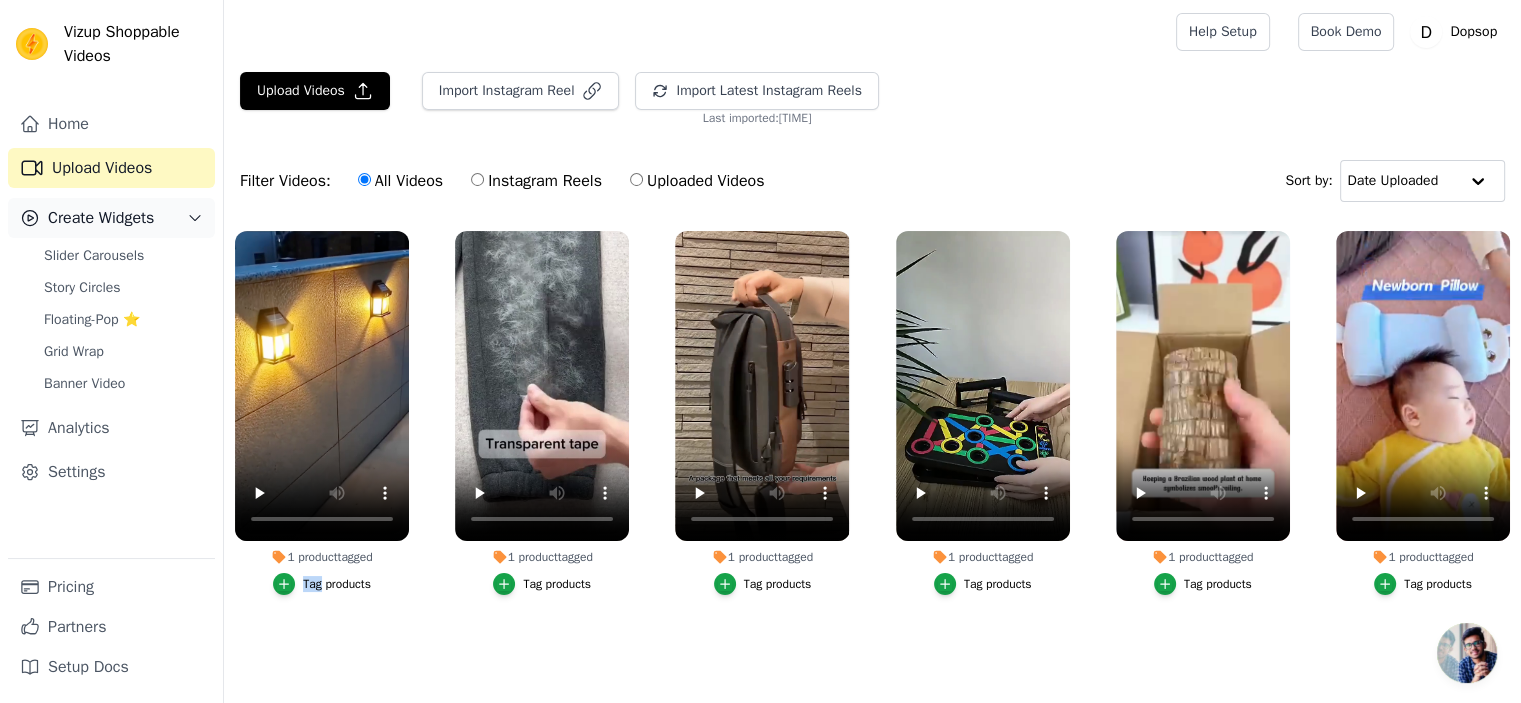 click on "Create Widgets" at bounding box center [101, 218] 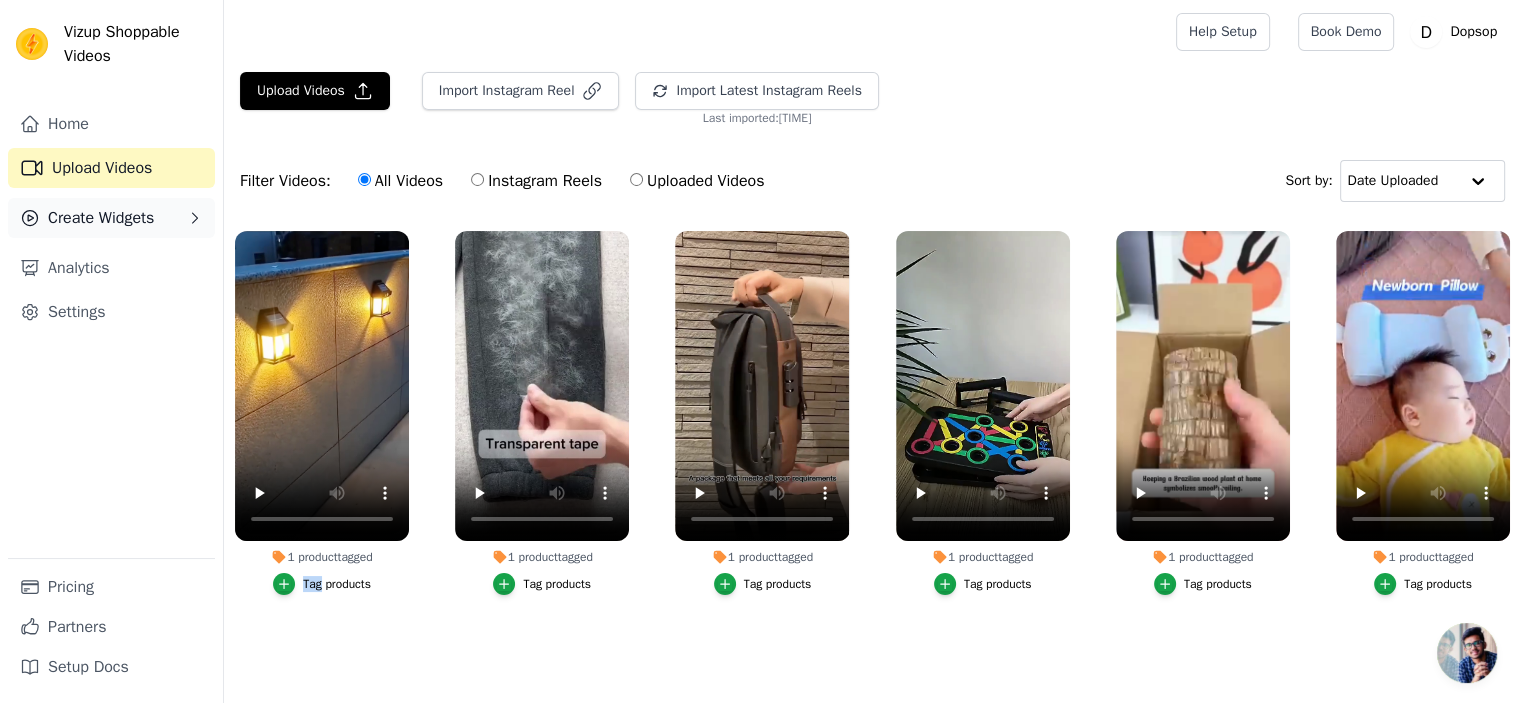 click on "Create Widgets" at bounding box center [101, 218] 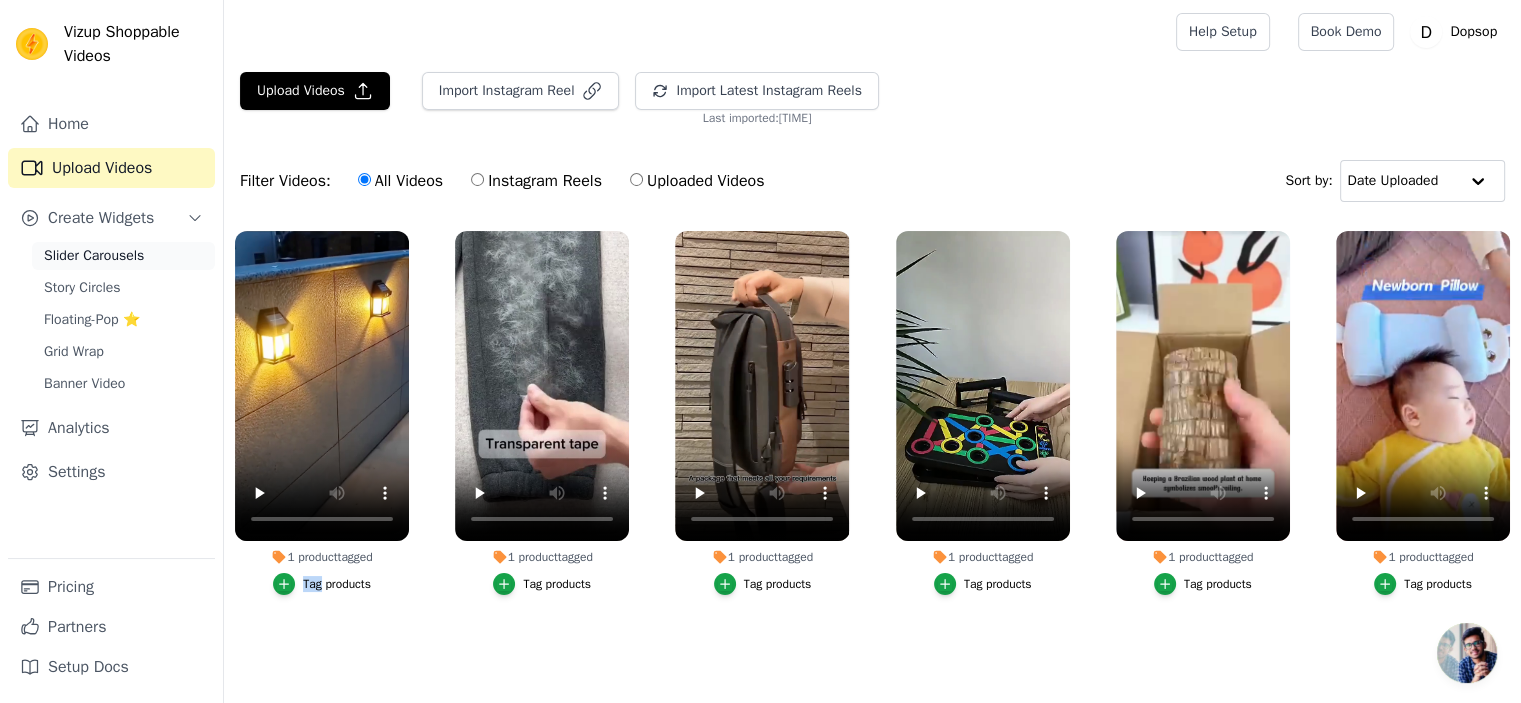 click on "Slider Carousels" at bounding box center (123, 256) 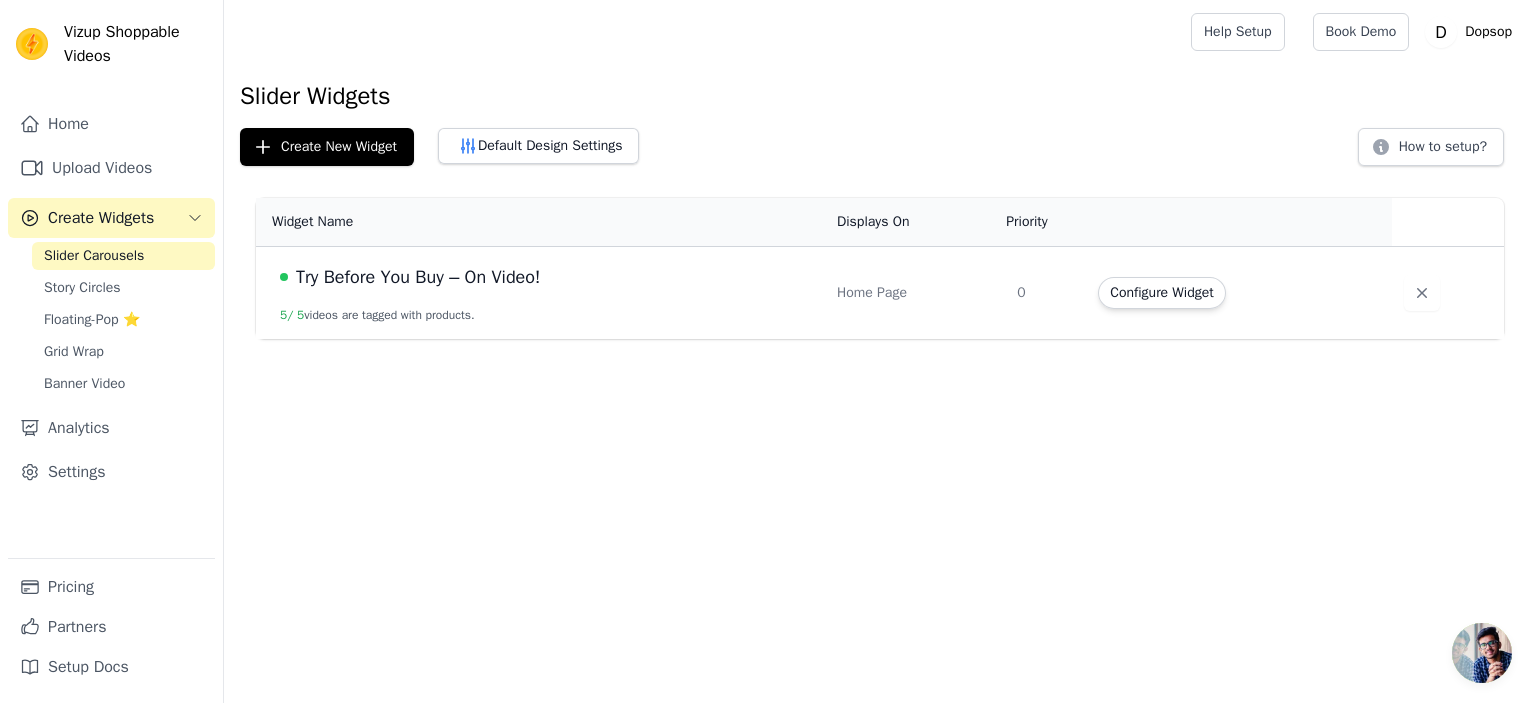 click on "Try Before You Buy – On Video!" at bounding box center [418, 277] 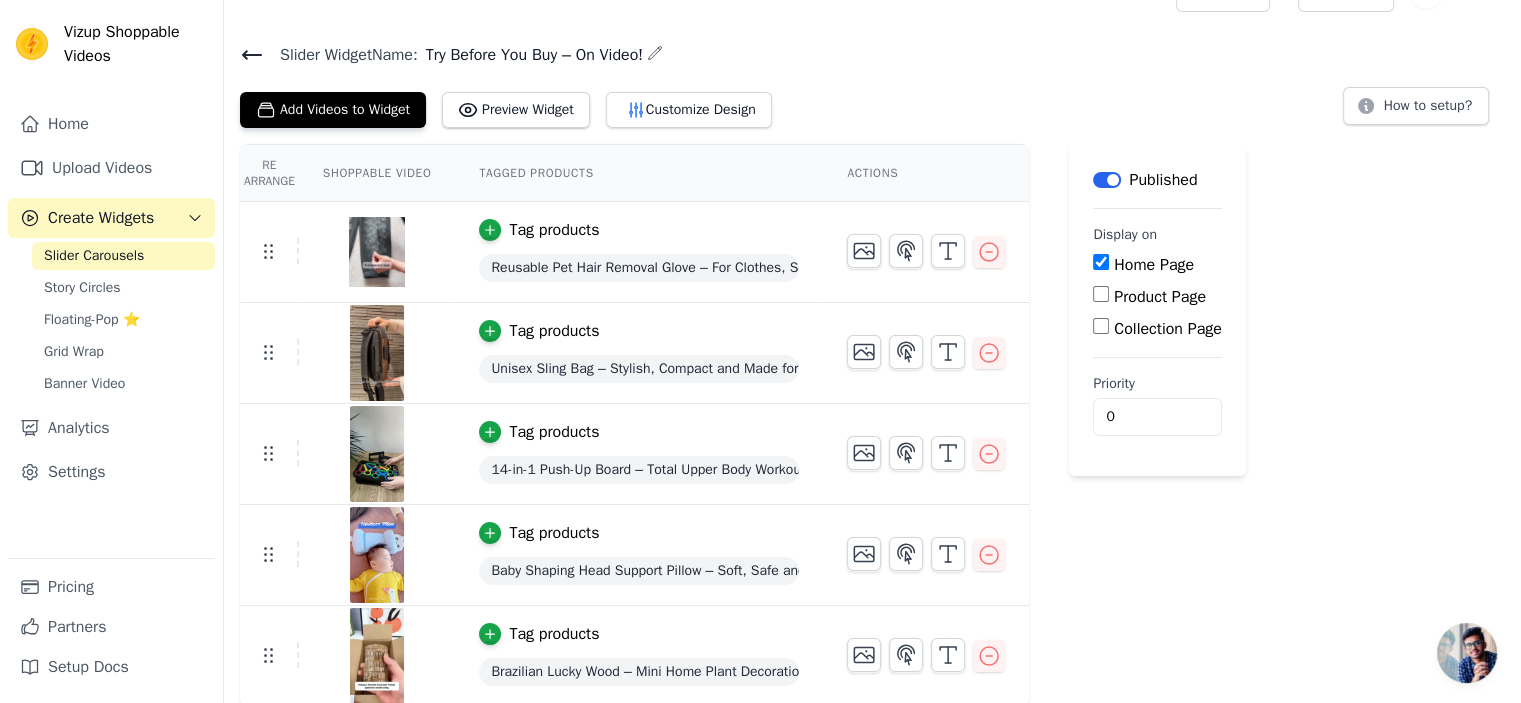 scroll, scrollTop: 0, scrollLeft: 0, axis: both 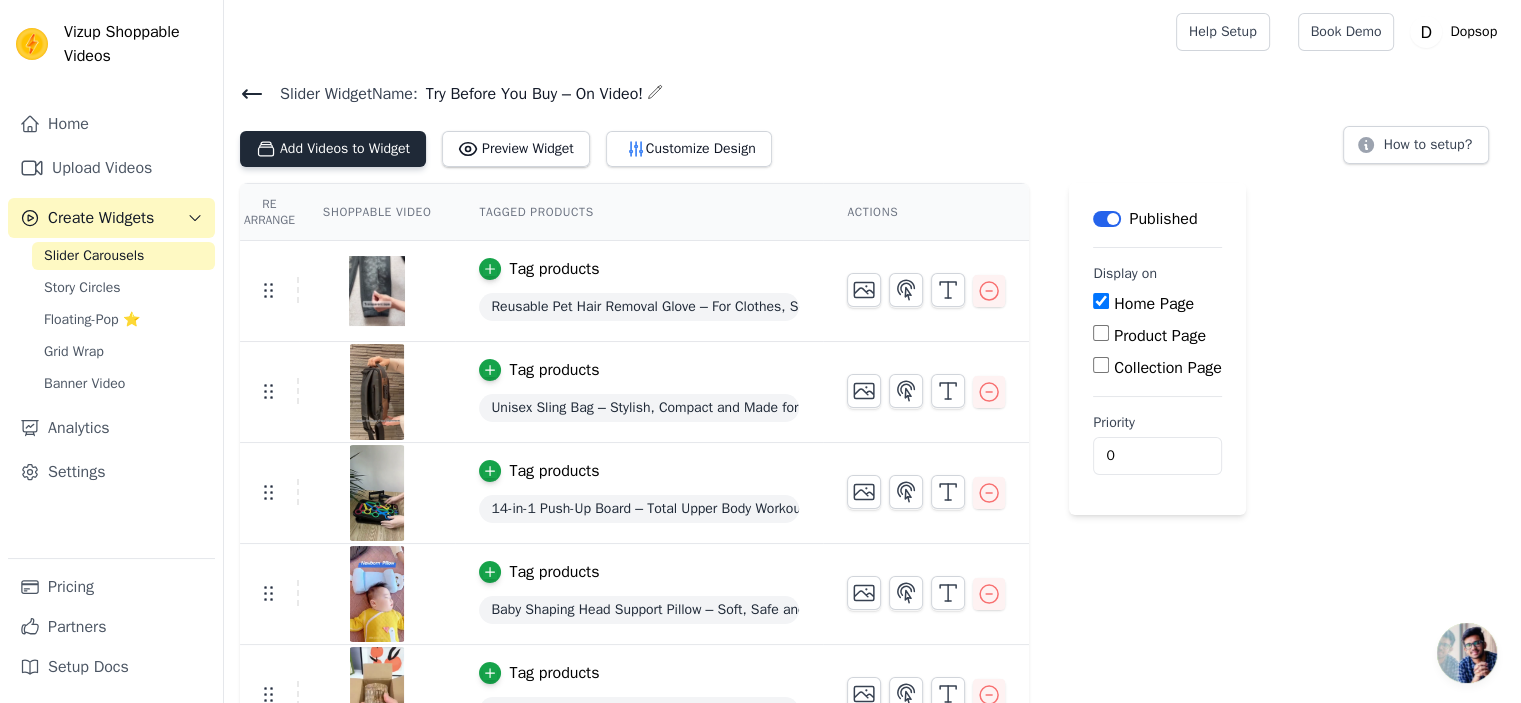 click on "Add Videos to Widget" at bounding box center (333, 149) 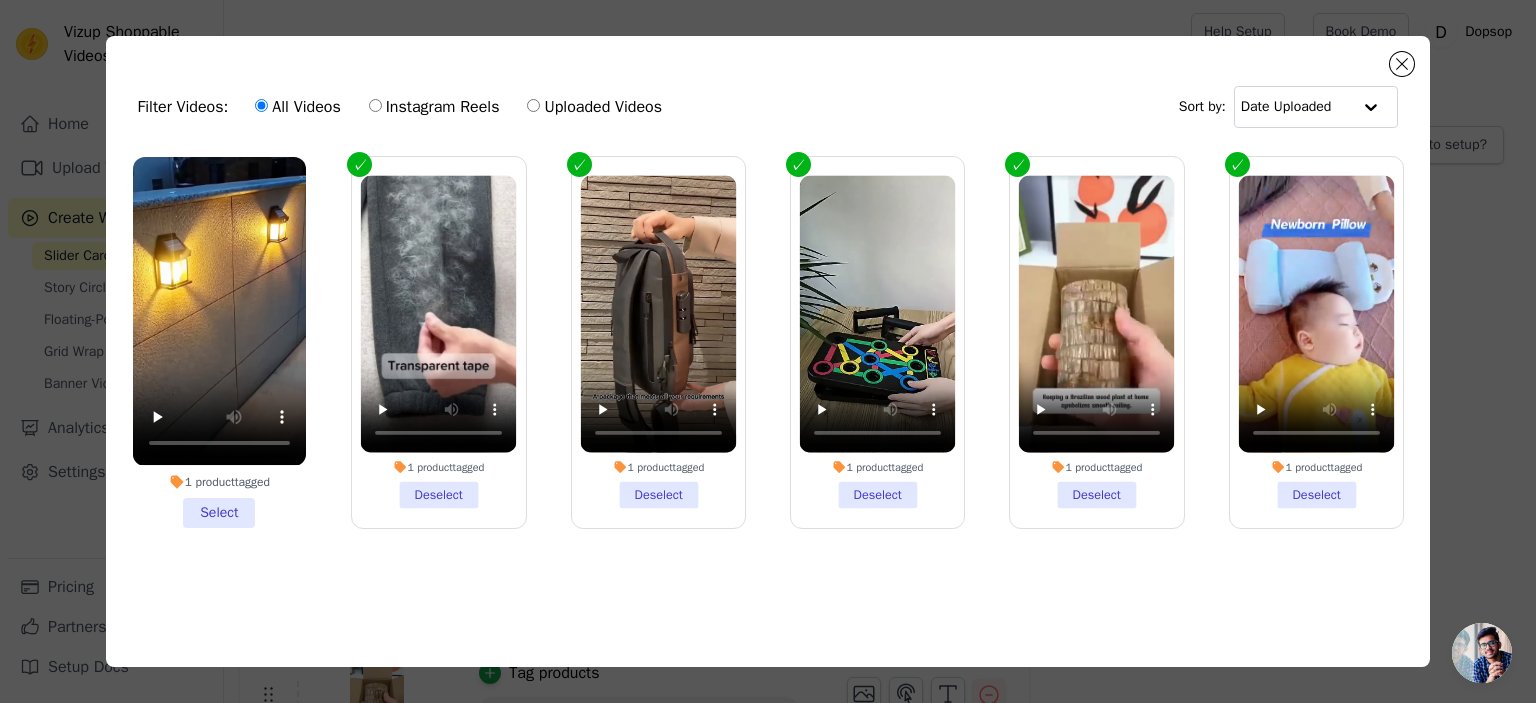 click on "1   product  tagged     Select" at bounding box center (219, 342) 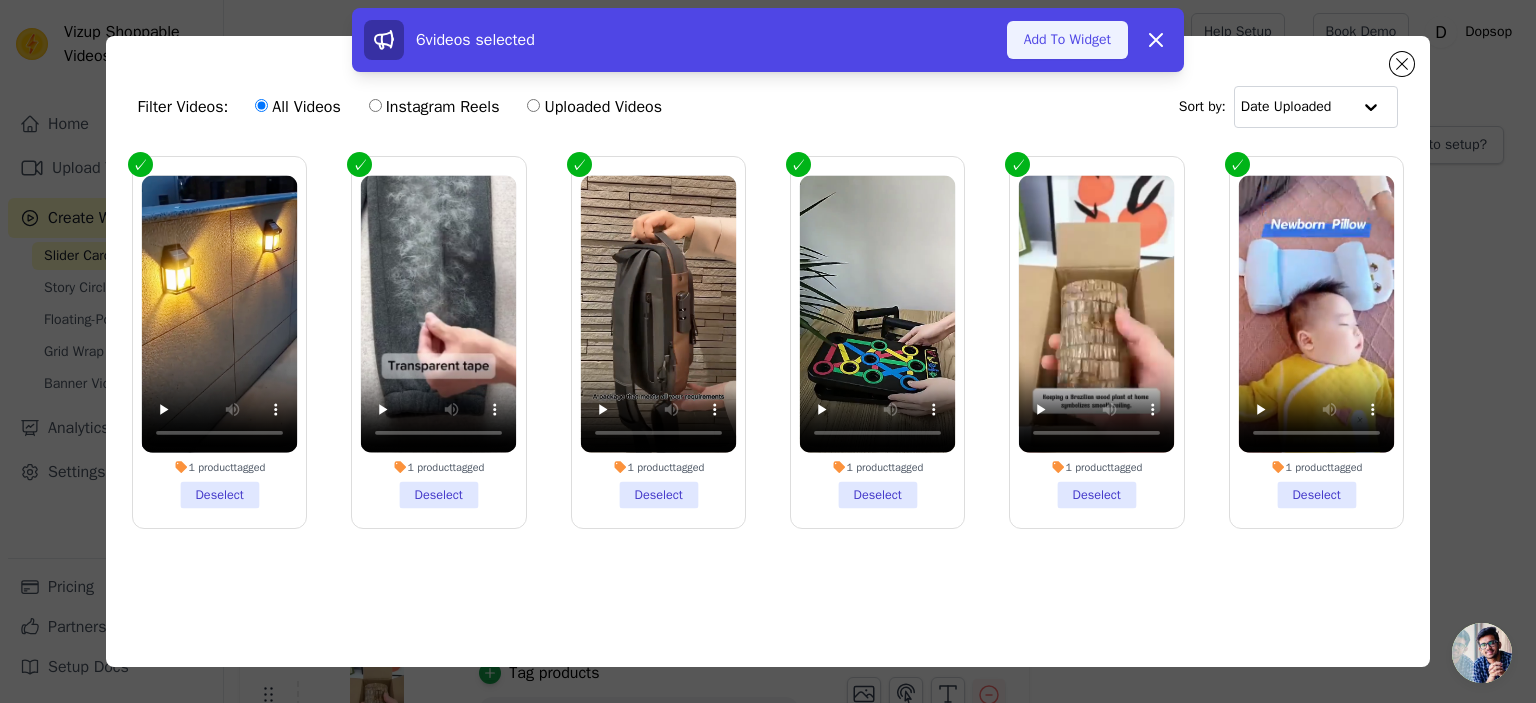 click on "Add To Widget" at bounding box center (1067, 40) 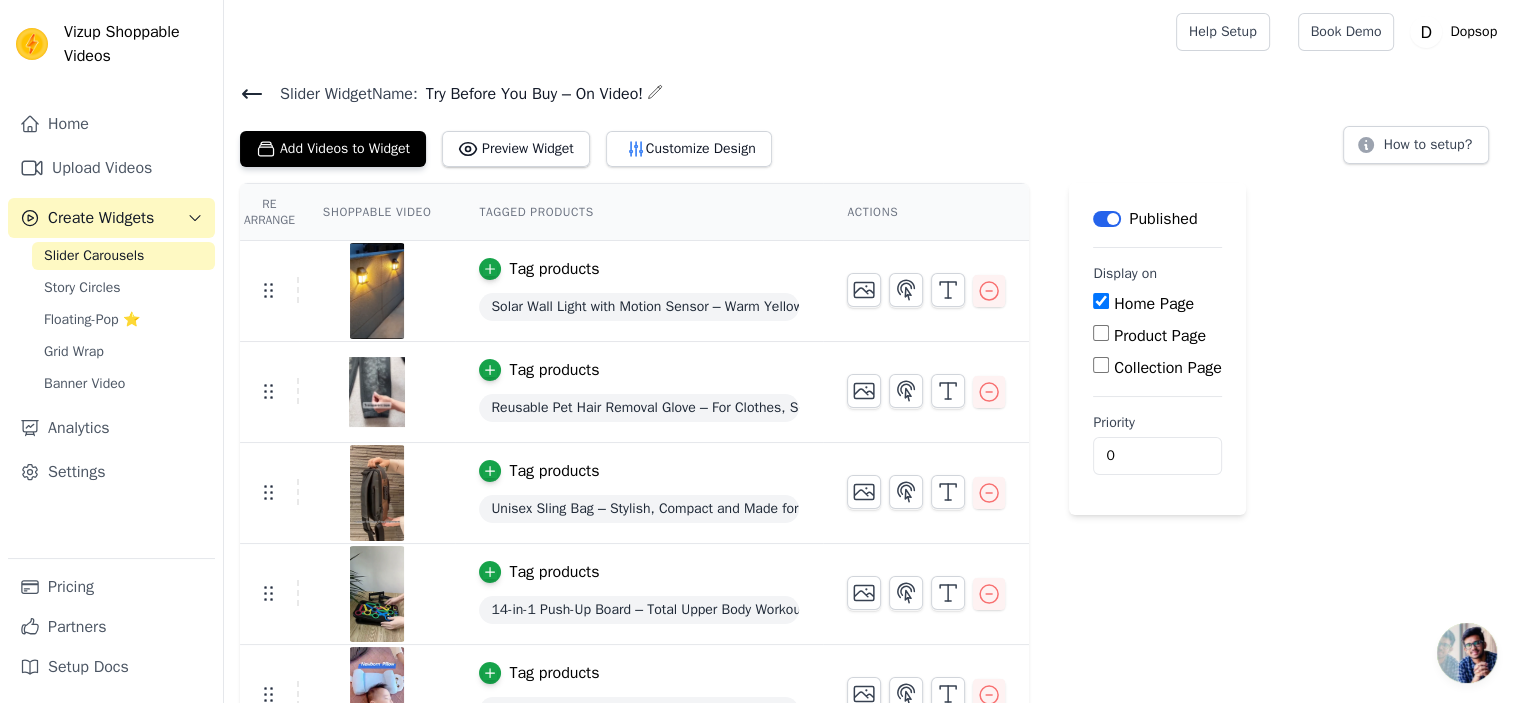 scroll, scrollTop: 140, scrollLeft: 0, axis: vertical 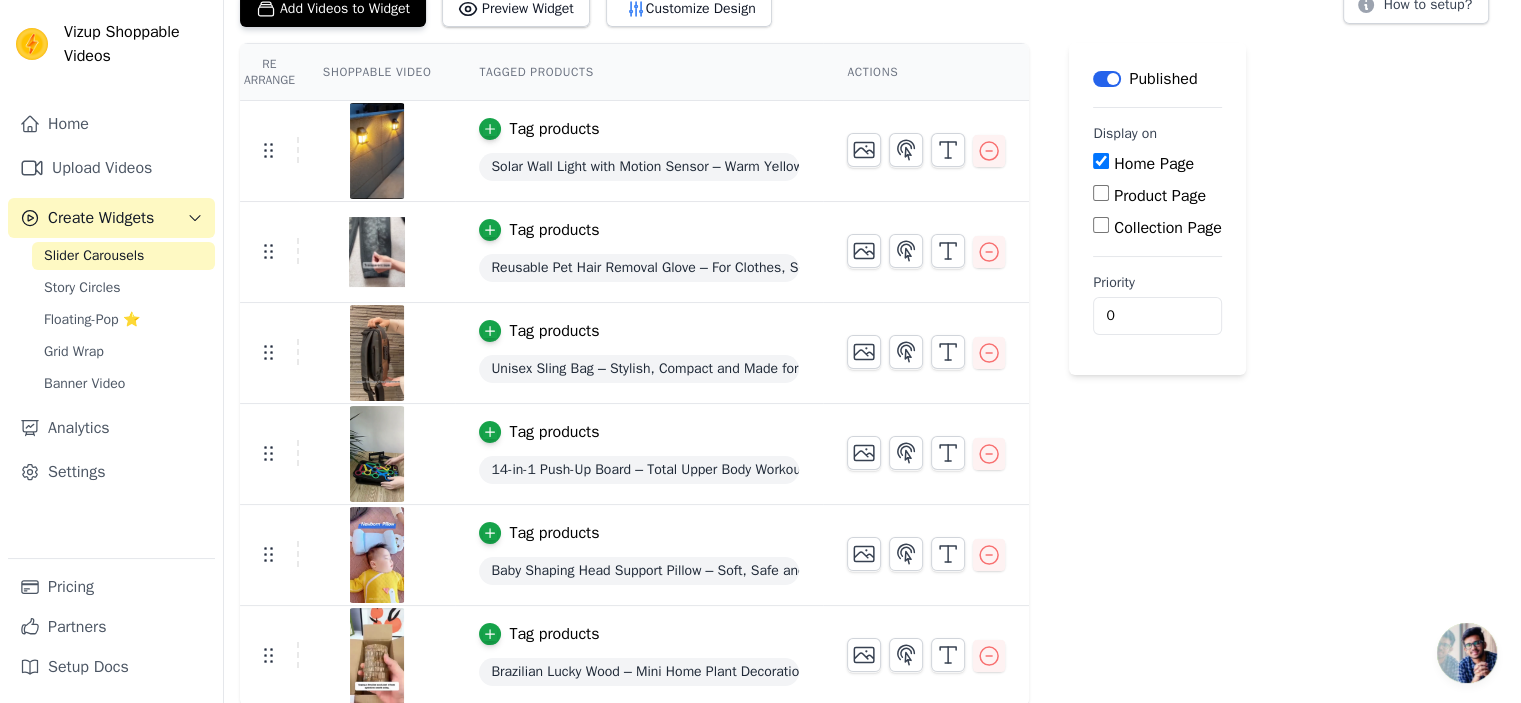click on "Product Page" at bounding box center [1101, 193] 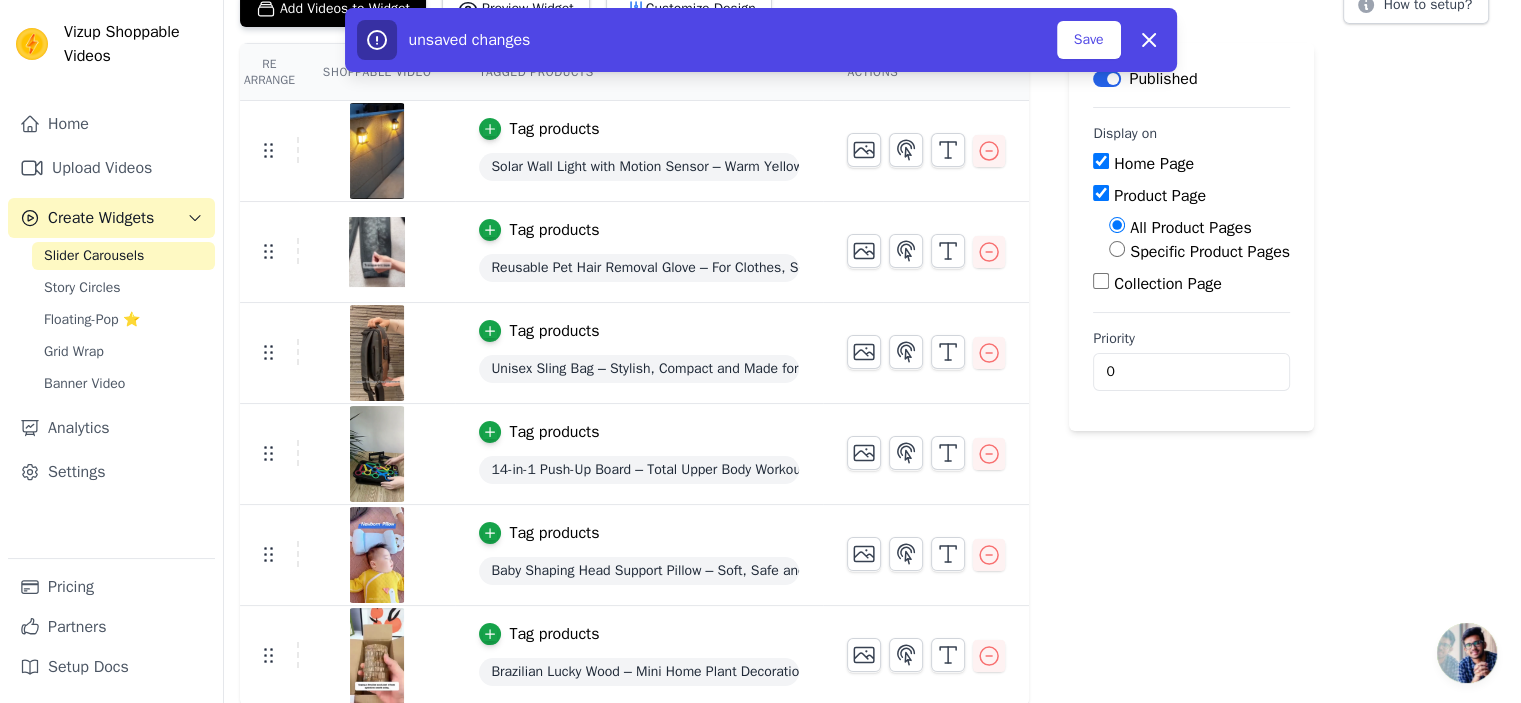 click on "Collection Page" at bounding box center [1101, 281] 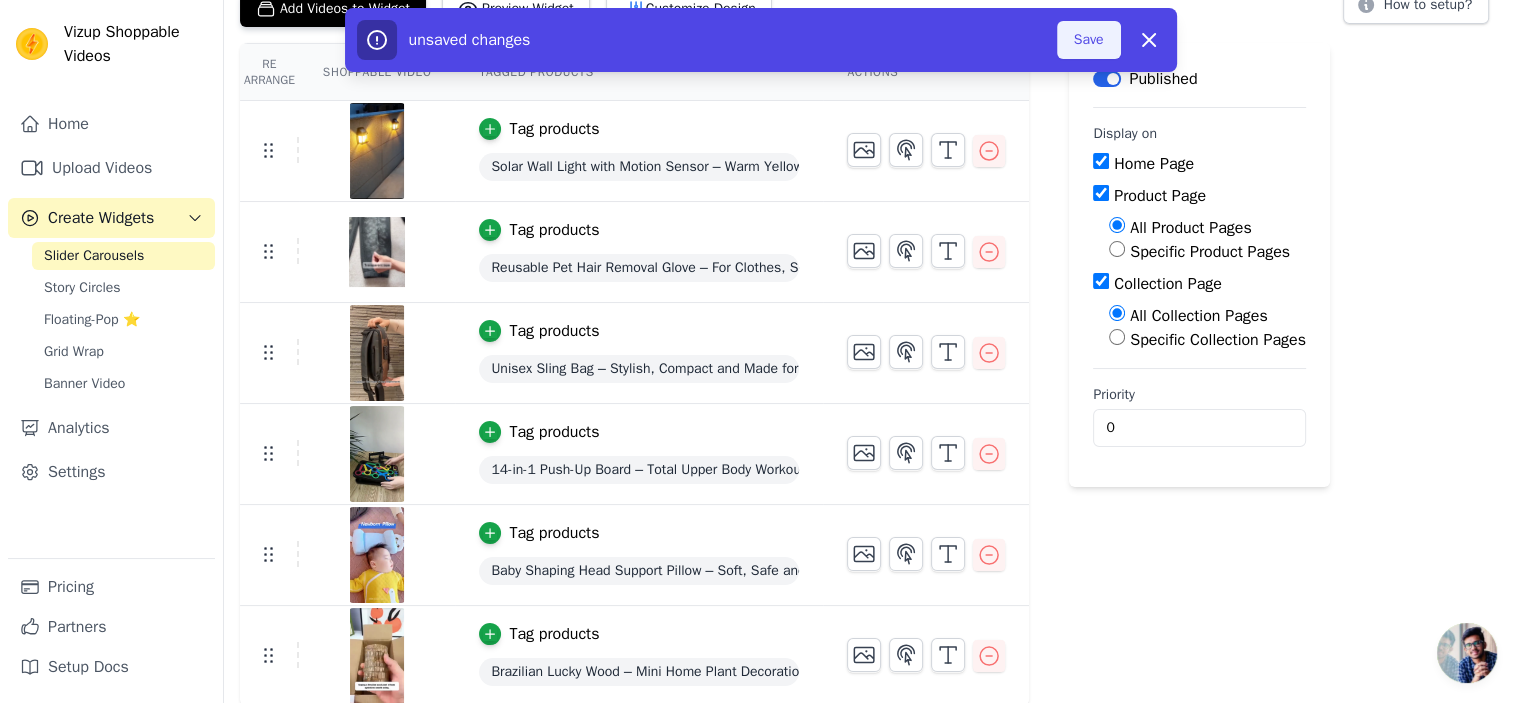 click on "Save" at bounding box center [1089, 40] 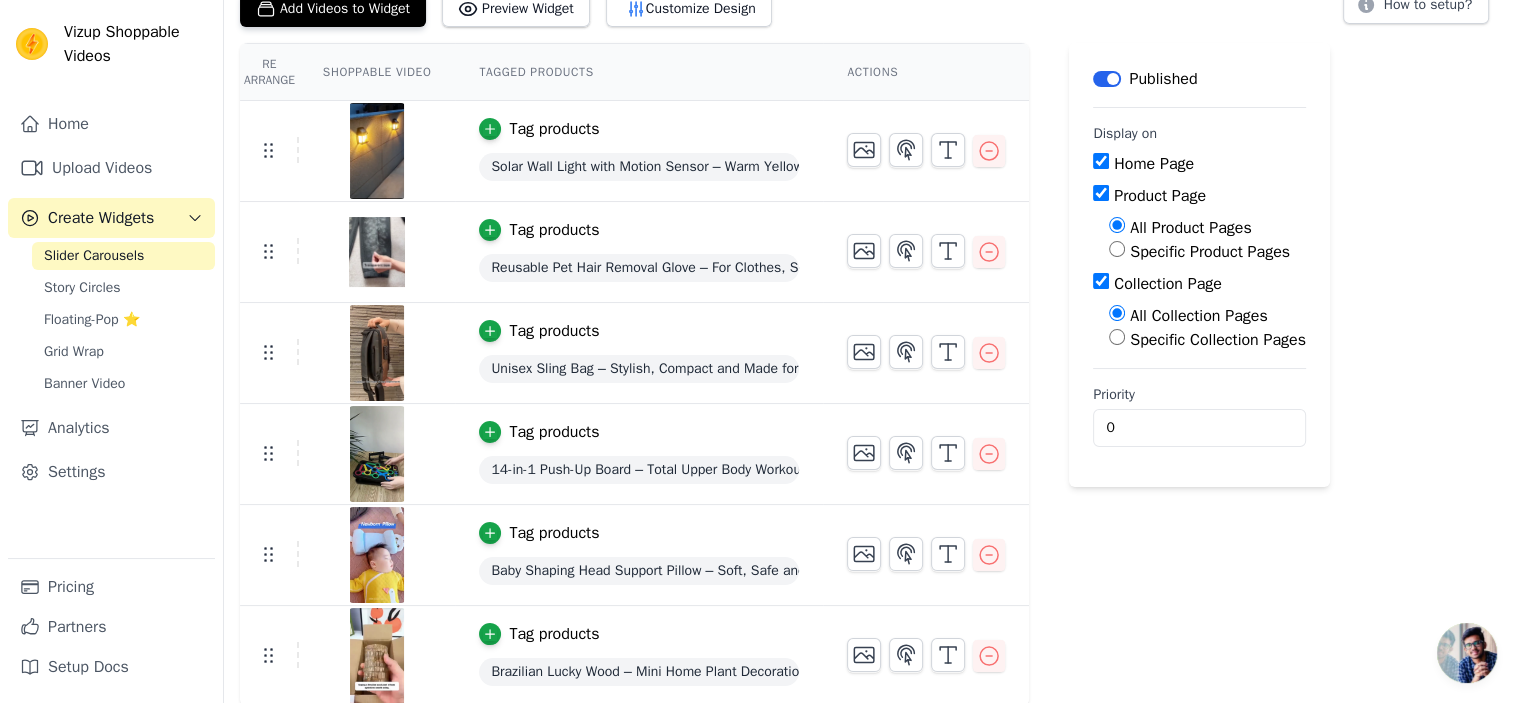 scroll, scrollTop: 0, scrollLeft: 0, axis: both 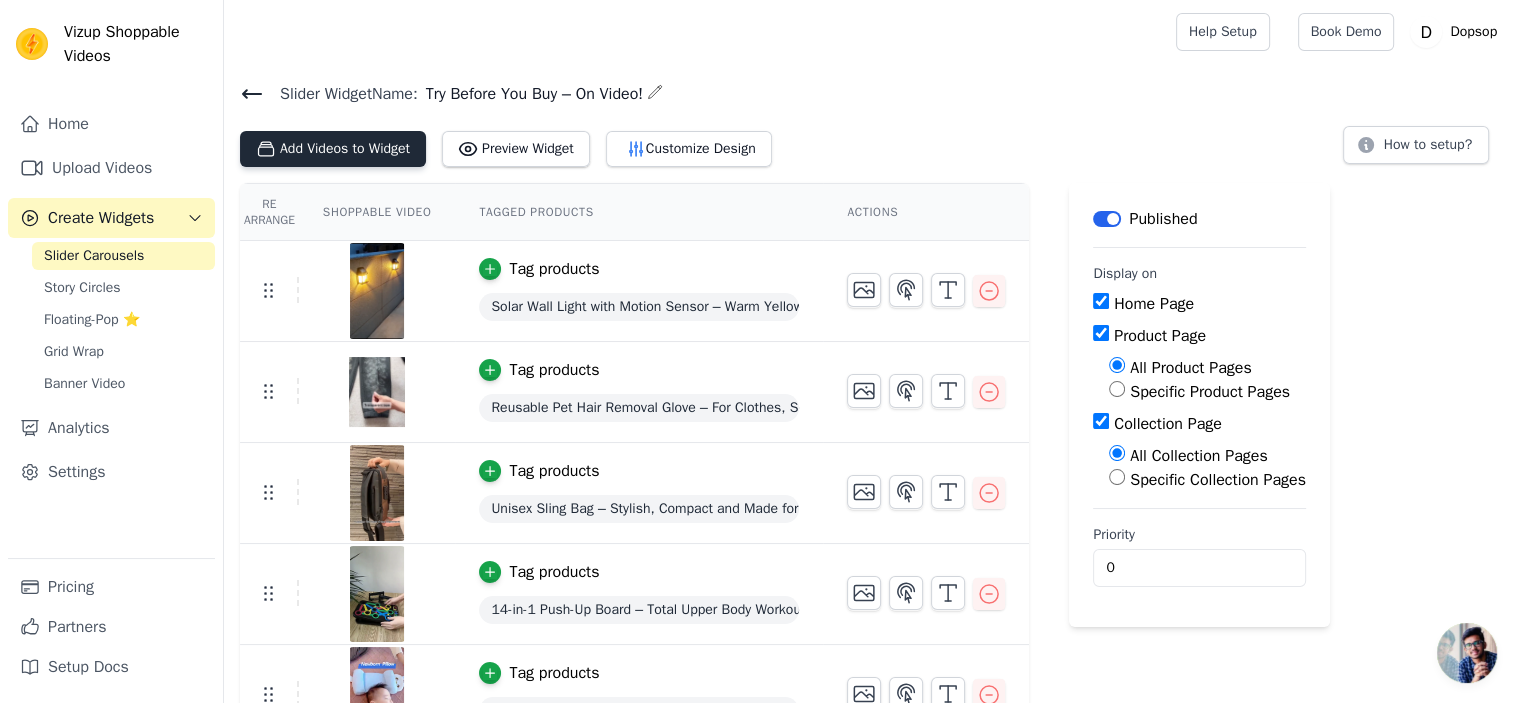 click on "Add Videos to Widget" at bounding box center (333, 149) 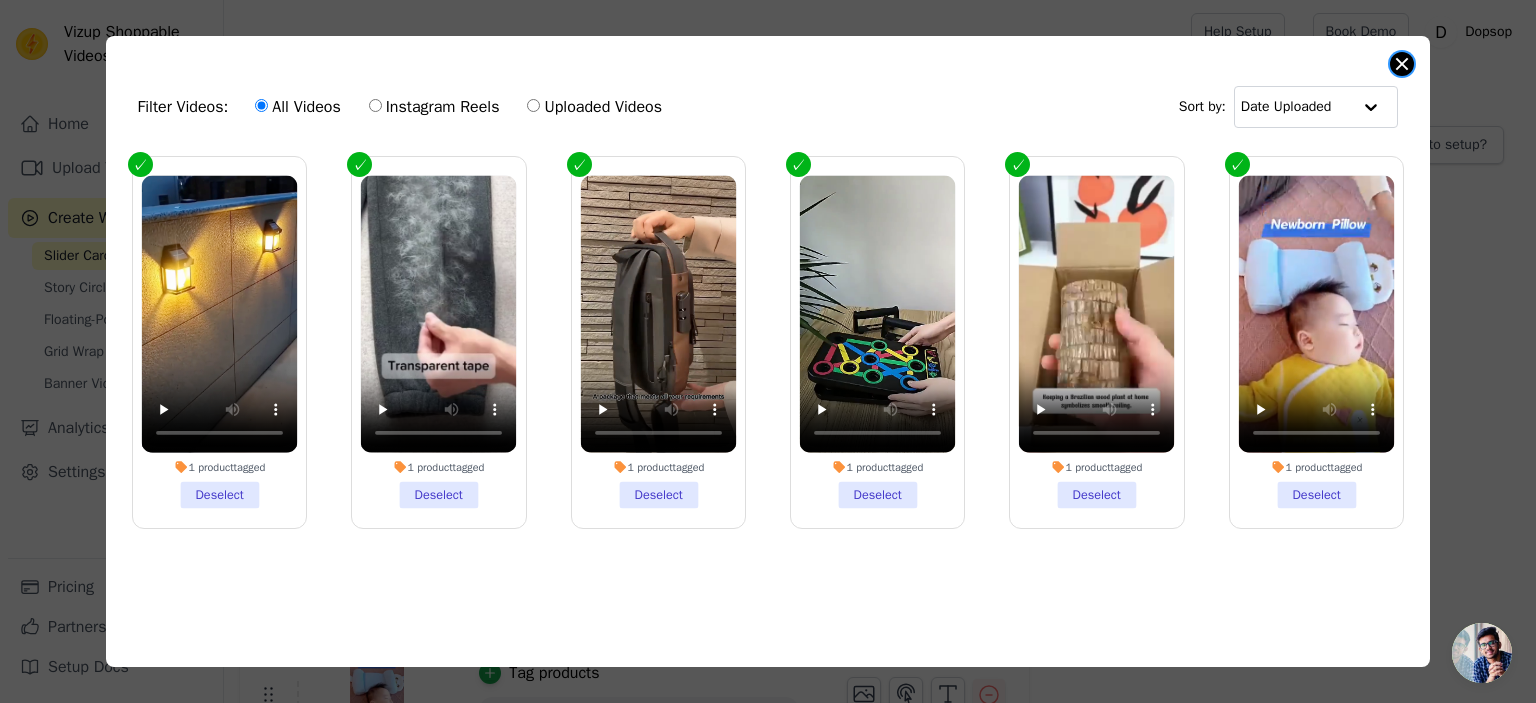 click at bounding box center [1402, 64] 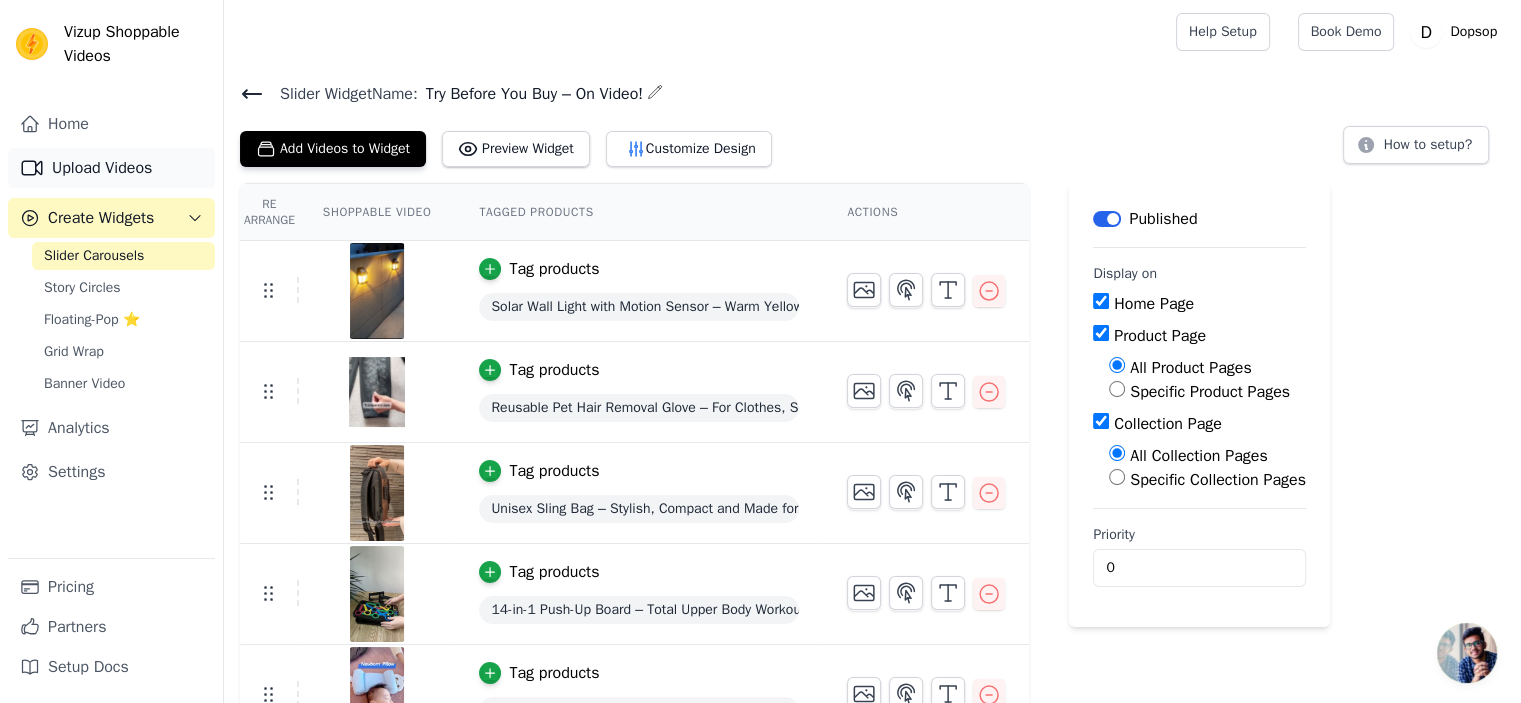 click on "Upload Videos" at bounding box center (111, 168) 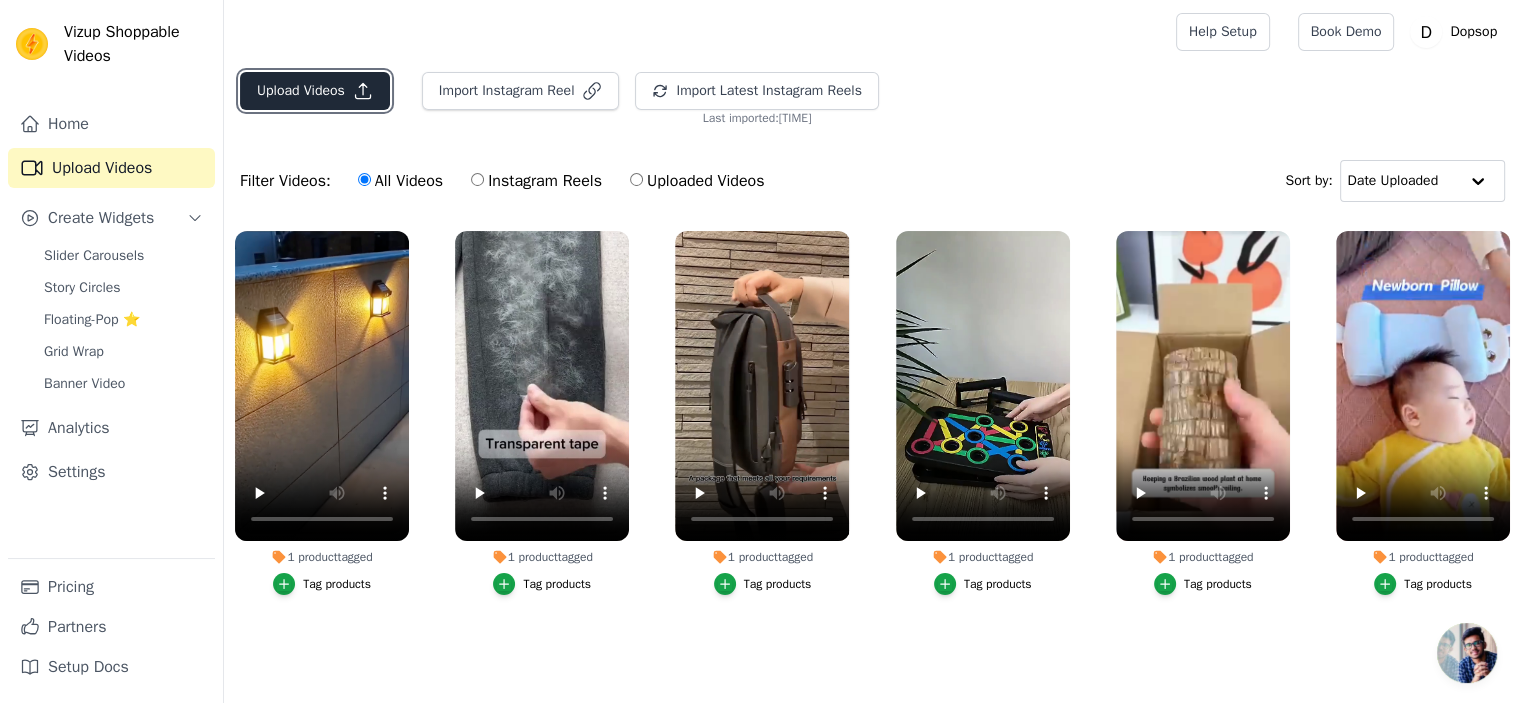 click on "Upload Videos" at bounding box center [315, 91] 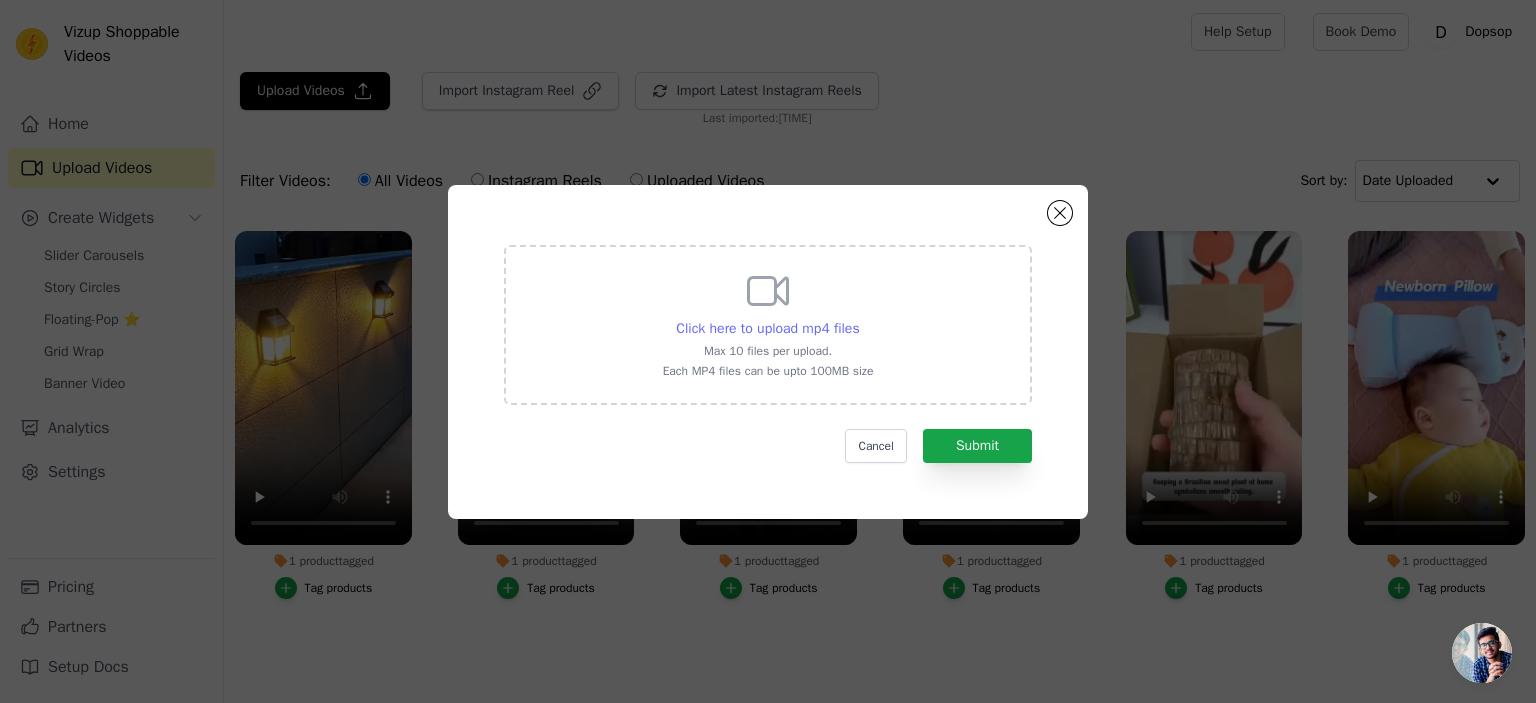 click on "Click here to upload mp4 files" at bounding box center [767, 328] 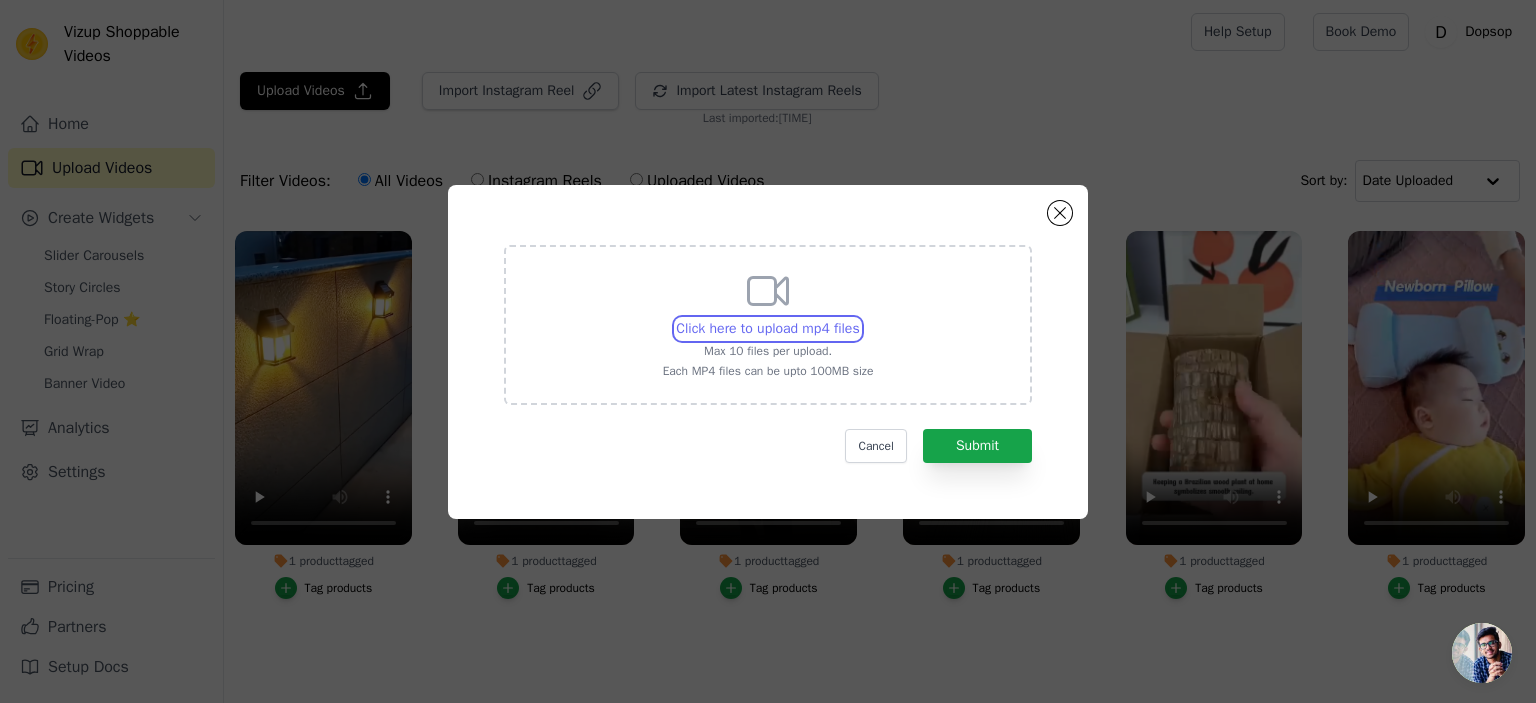 click on "Click here to upload mp4 files     Max 10 files per upload.   Each MP4 files can be upto 100MB size" at bounding box center [859, 318] 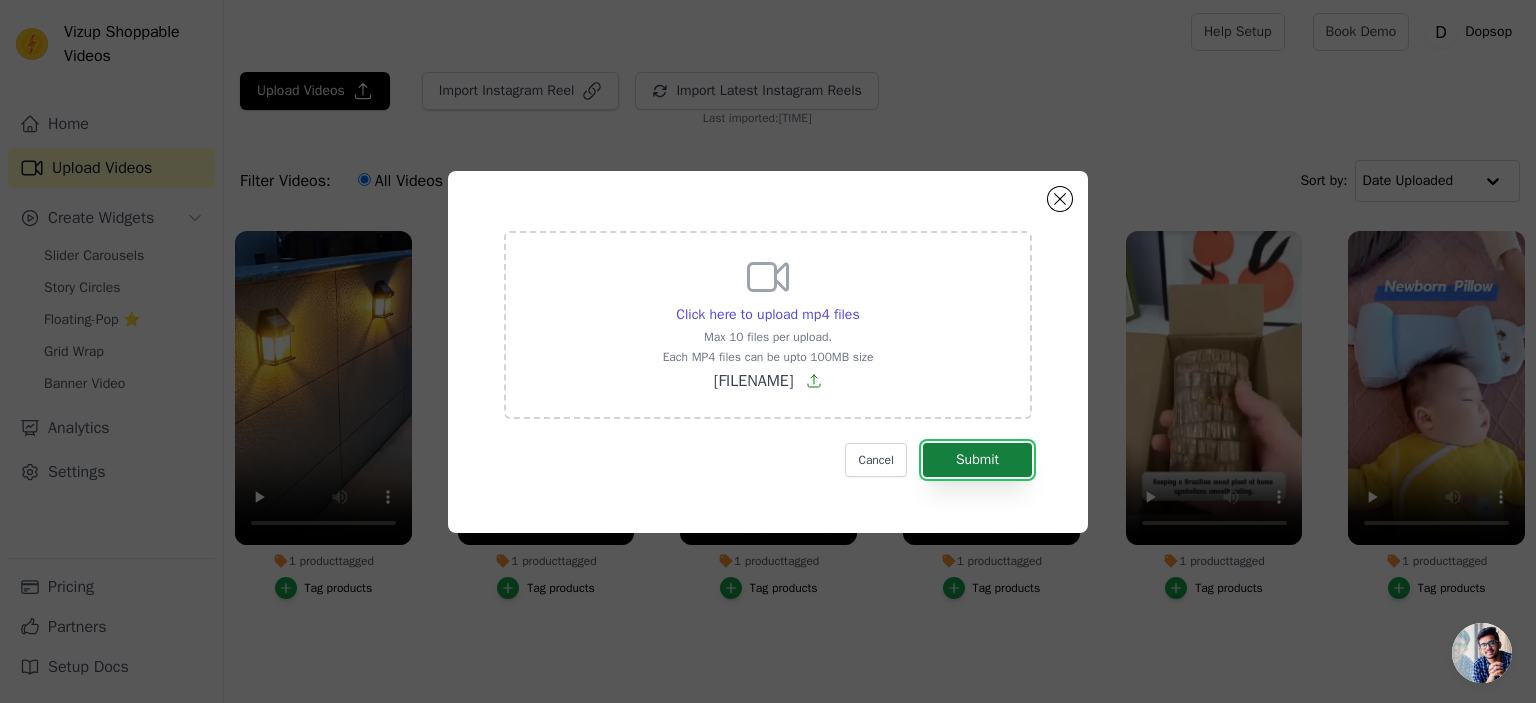click on "Submit" at bounding box center [977, 460] 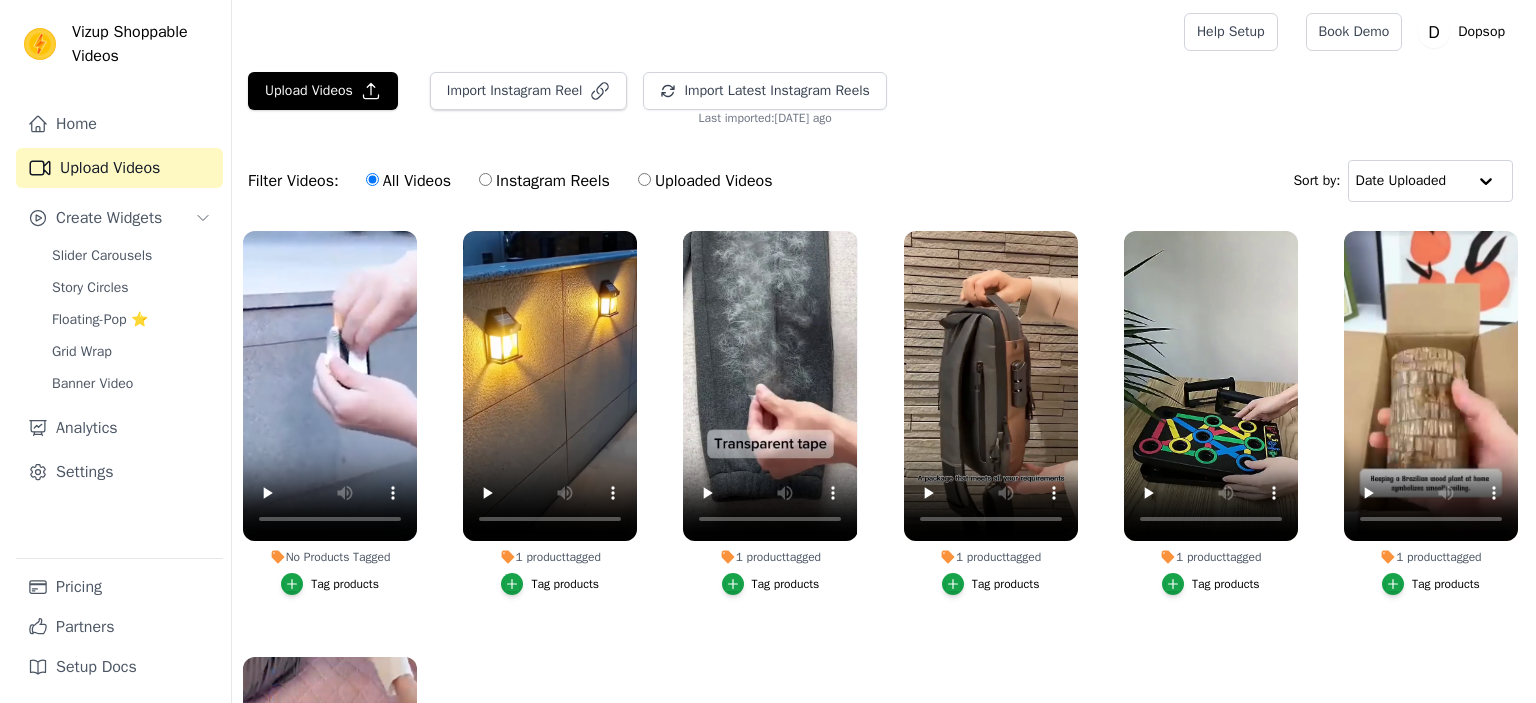 scroll, scrollTop: 0, scrollLeft: 0, axis: both 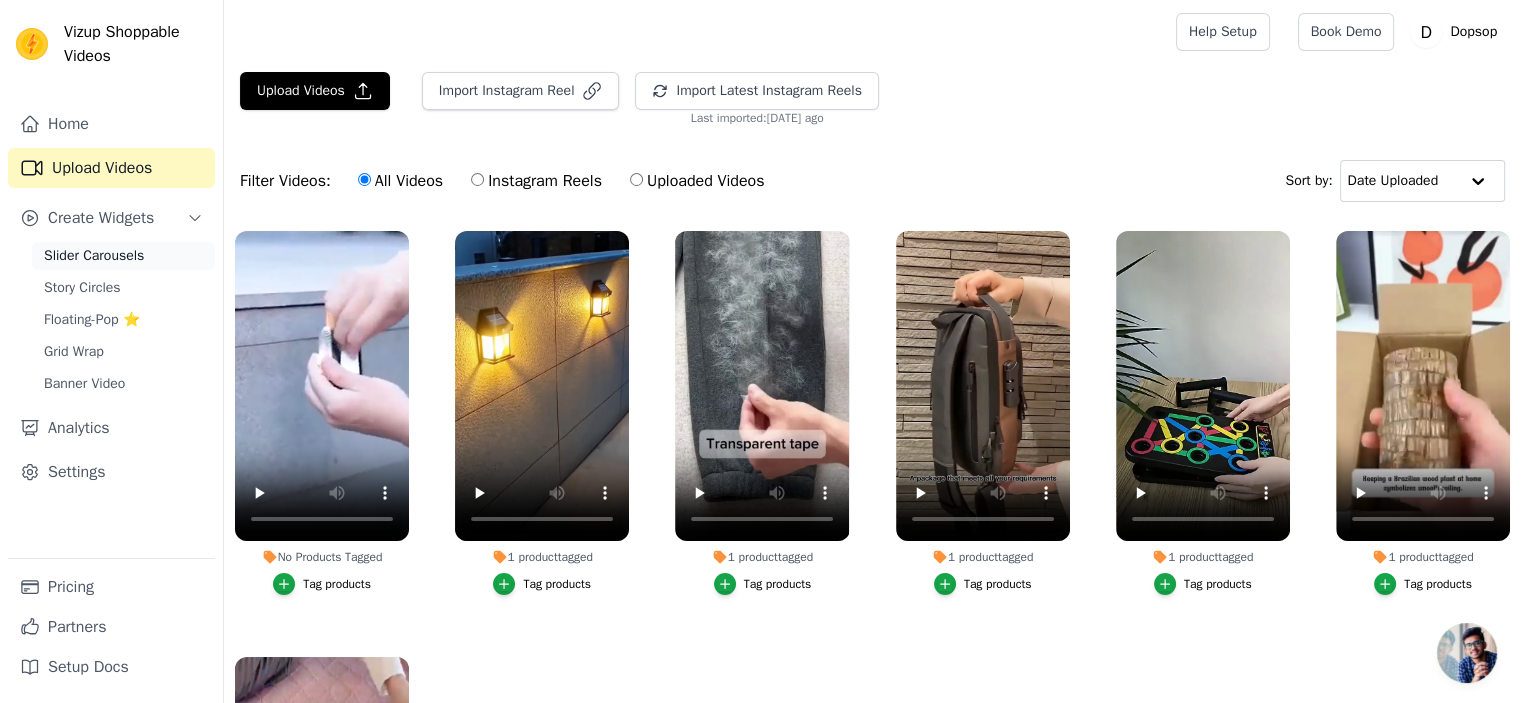 click on "Slider Carousels" at bounding box center [94, 256] 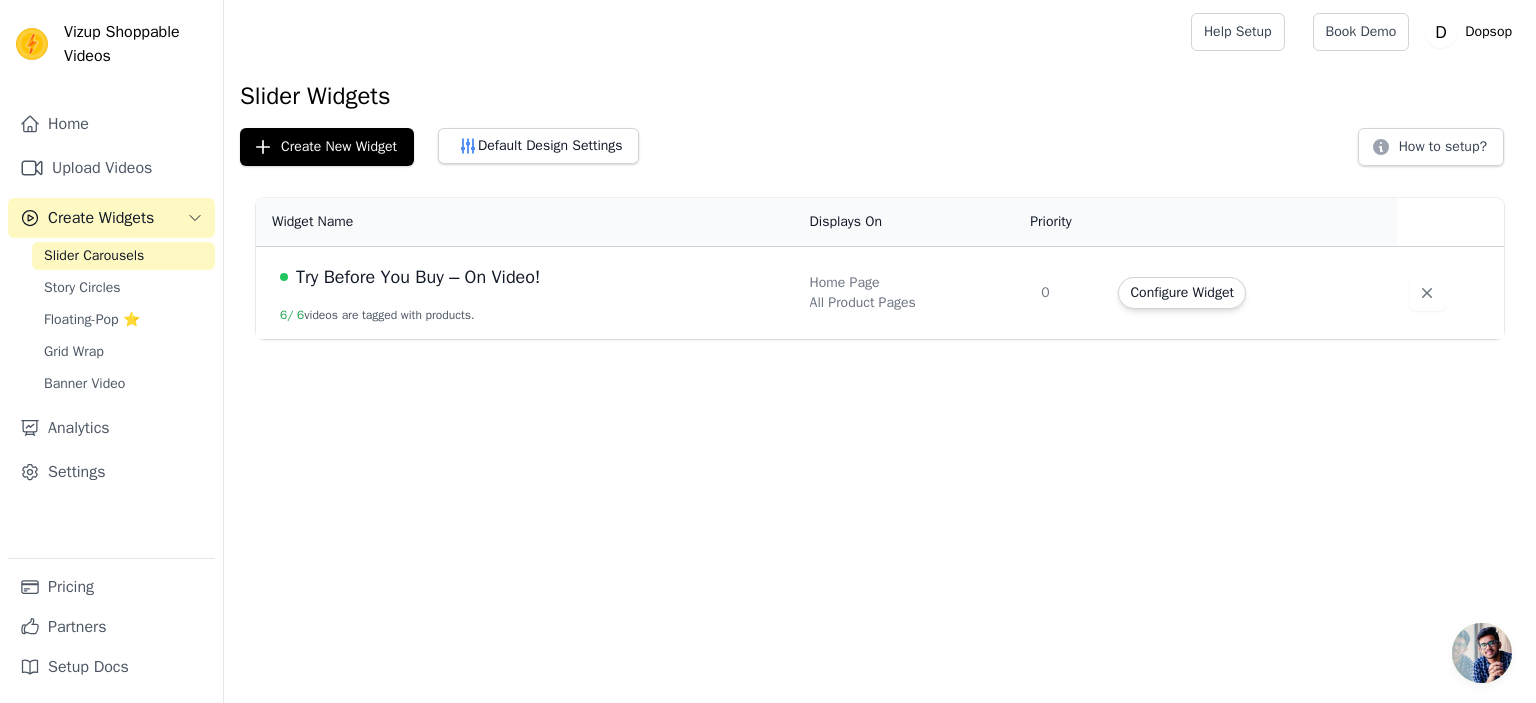 click on "Try Before You Buy – On Video!" at bounding box center [418, 277] 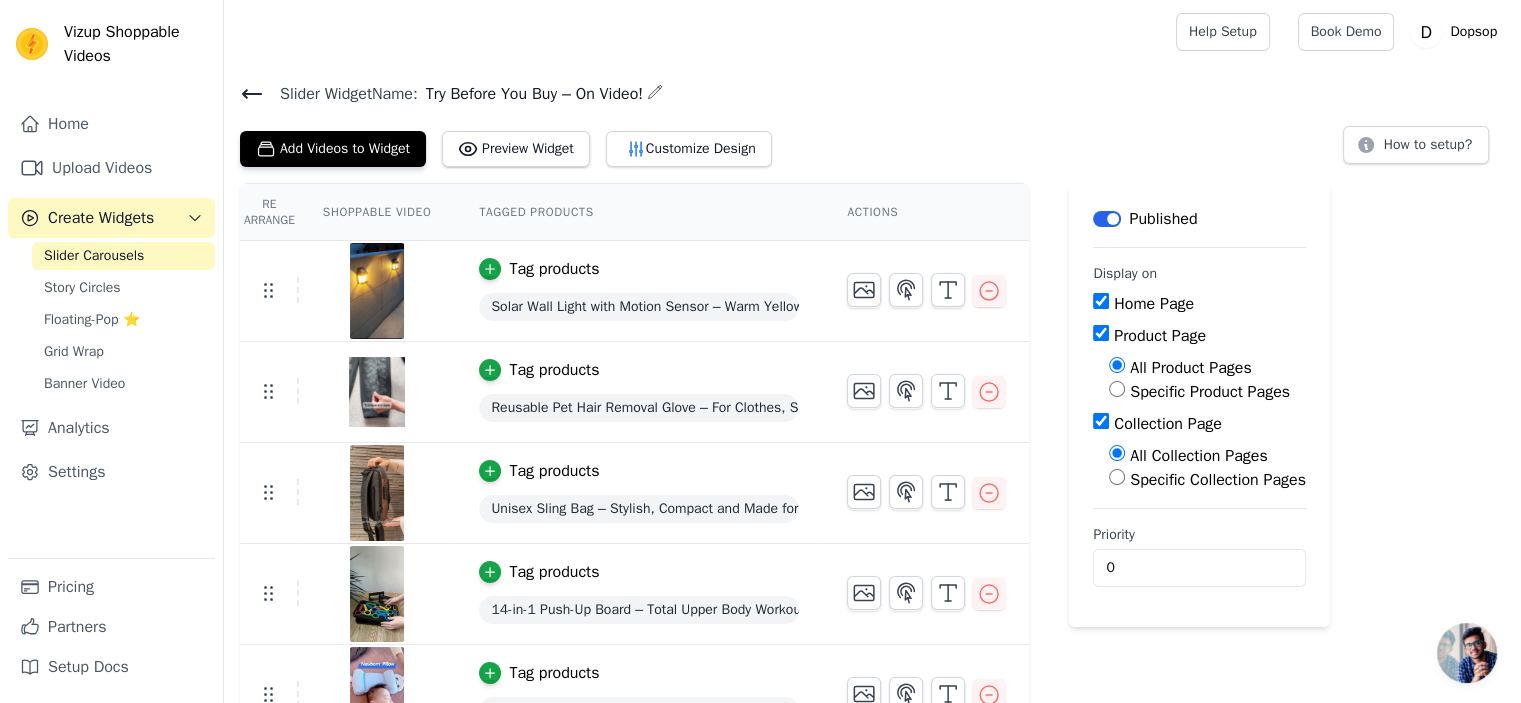 click at bounding box center (377, 291) 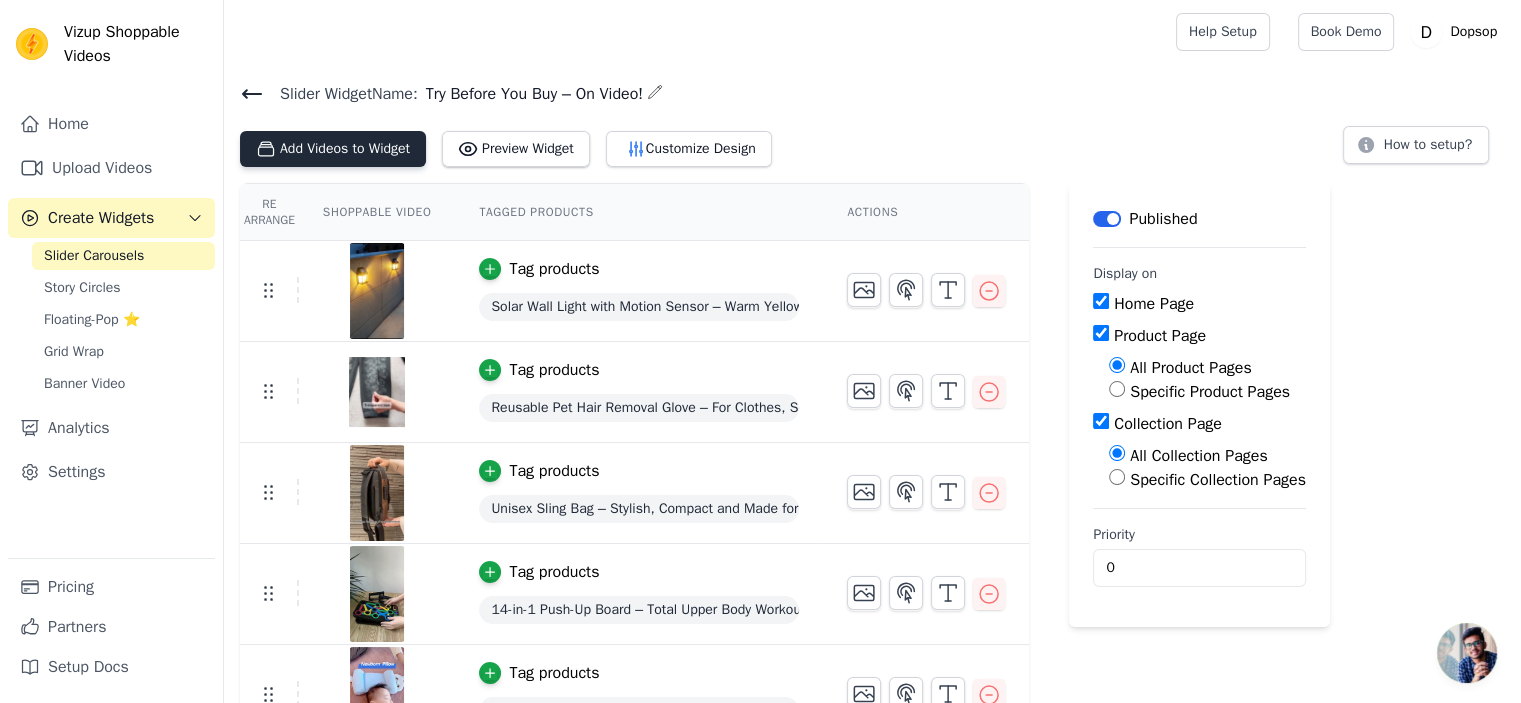 click on "Add Videos to Widget" at bounding box center (333, 149) 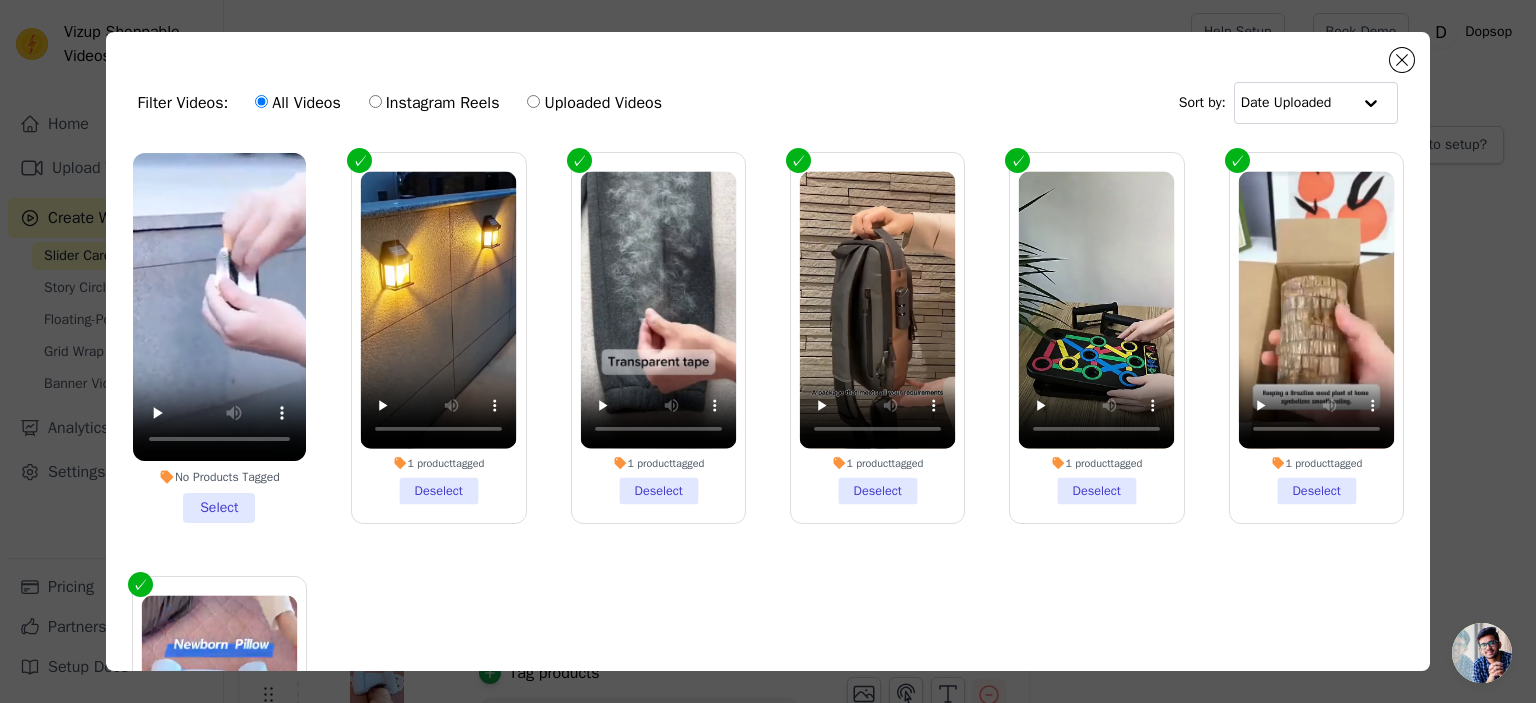 click on "No Products Tagged     Select" at bounding box center [219, 338] 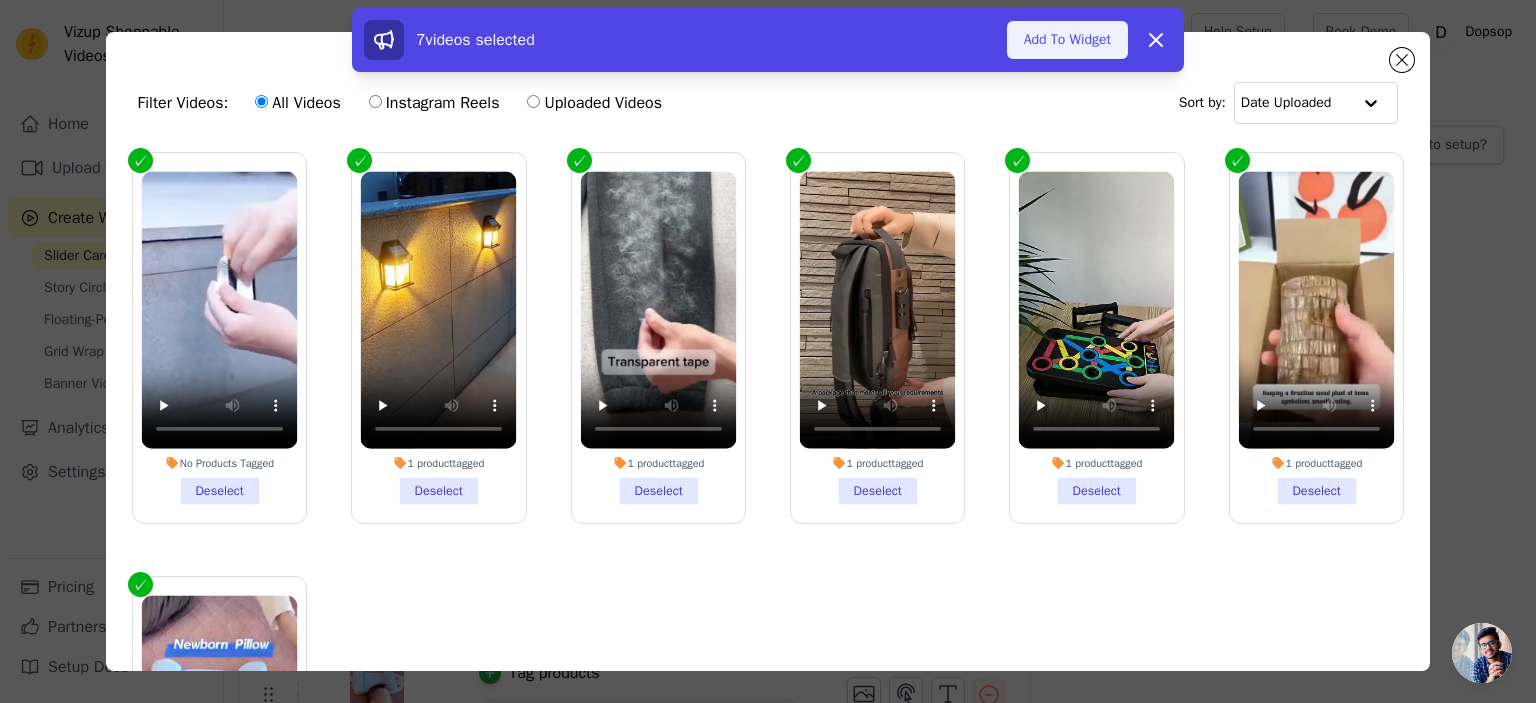 click on "Add To Widget" at bounding box center (1067, 40) 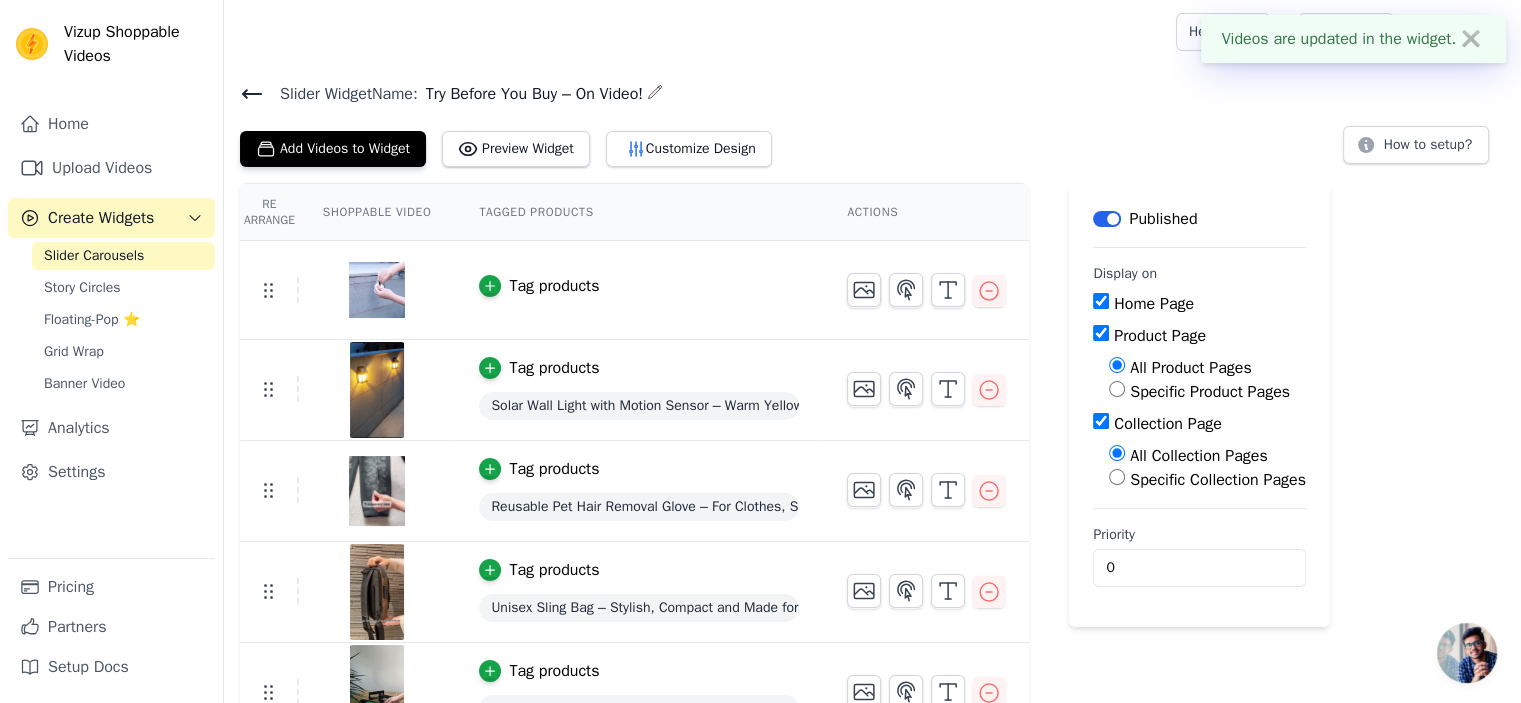 click on "Tag products" at bounding box center (554, 286) 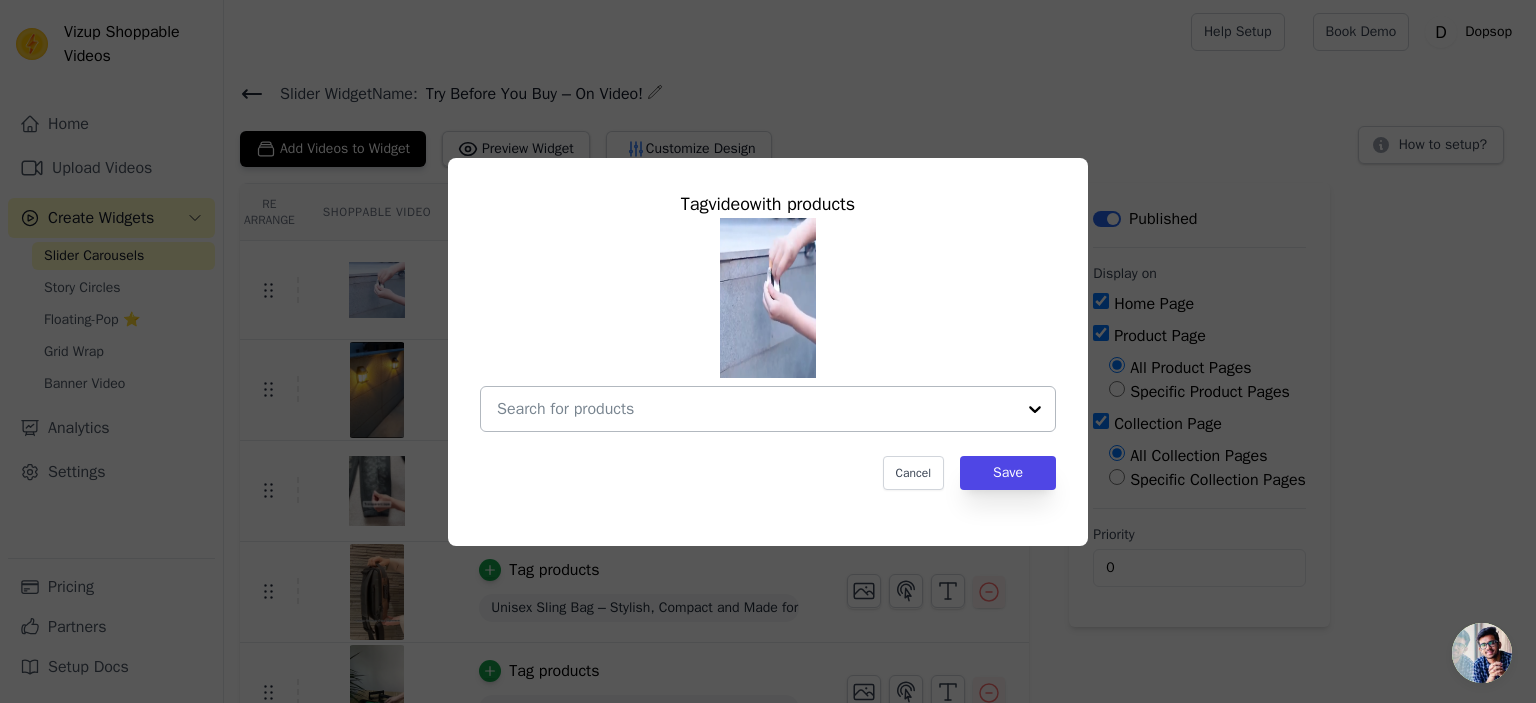 click at bounding box center [756, 409] 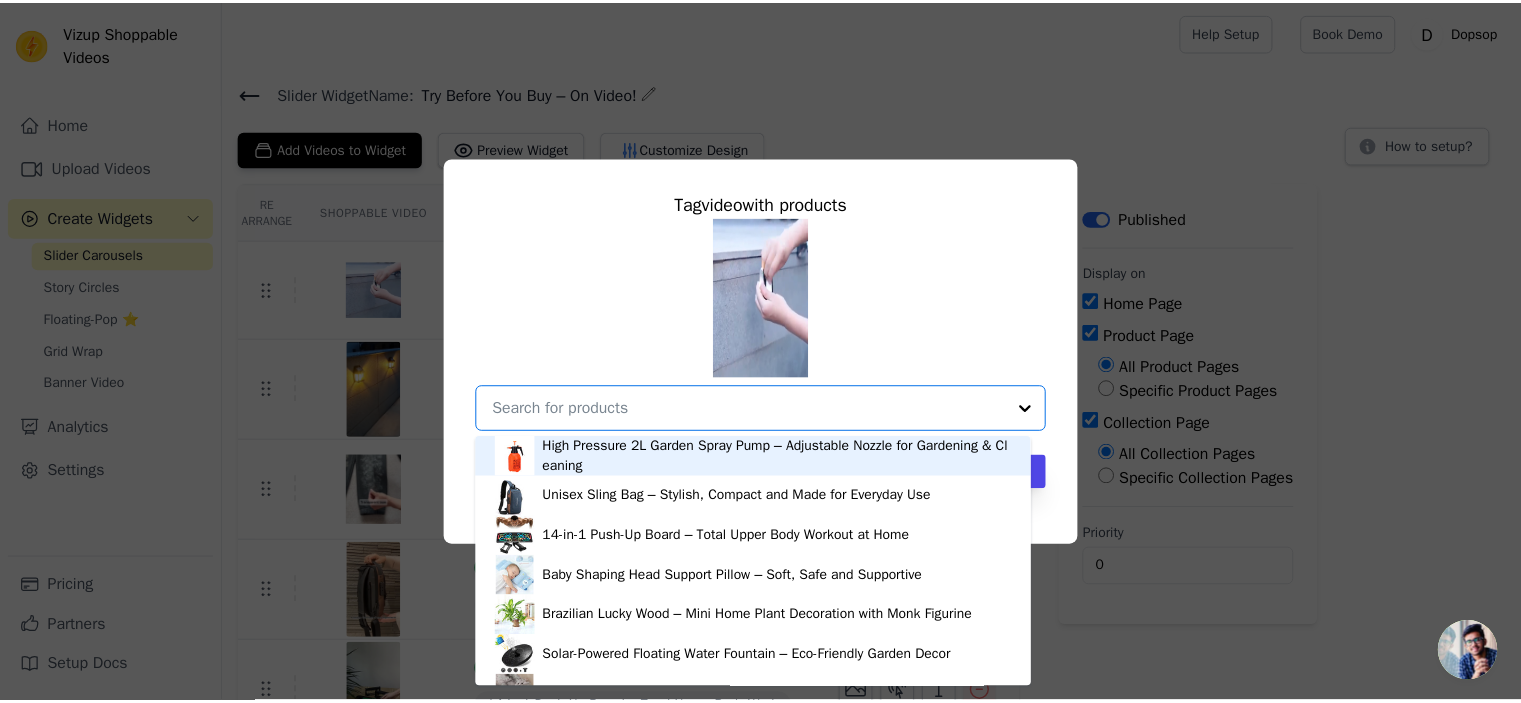 scroll, scrollTop: 112, scrollLeft: 0, axis: vertical 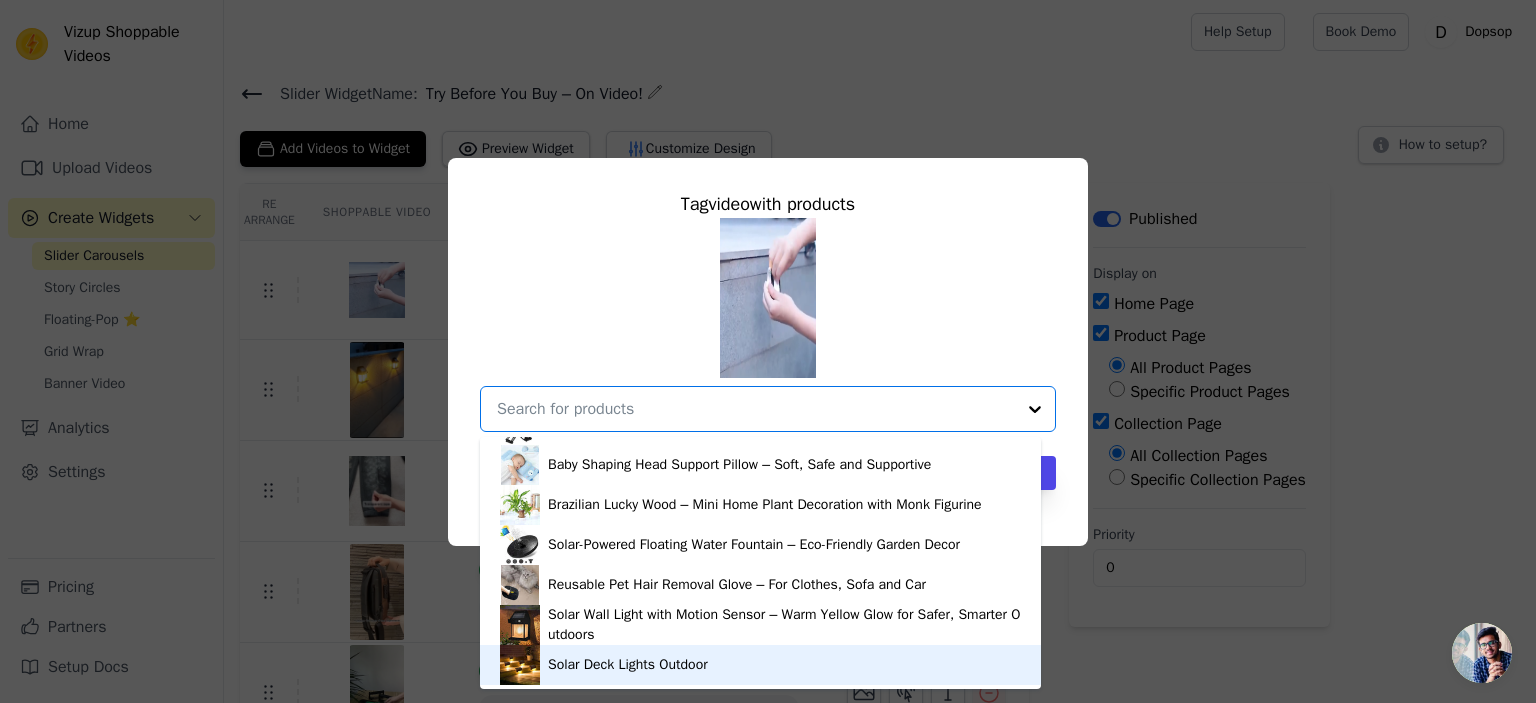 click on "Solar Deck Lights Outdoor" at bounding box center (628, 665) 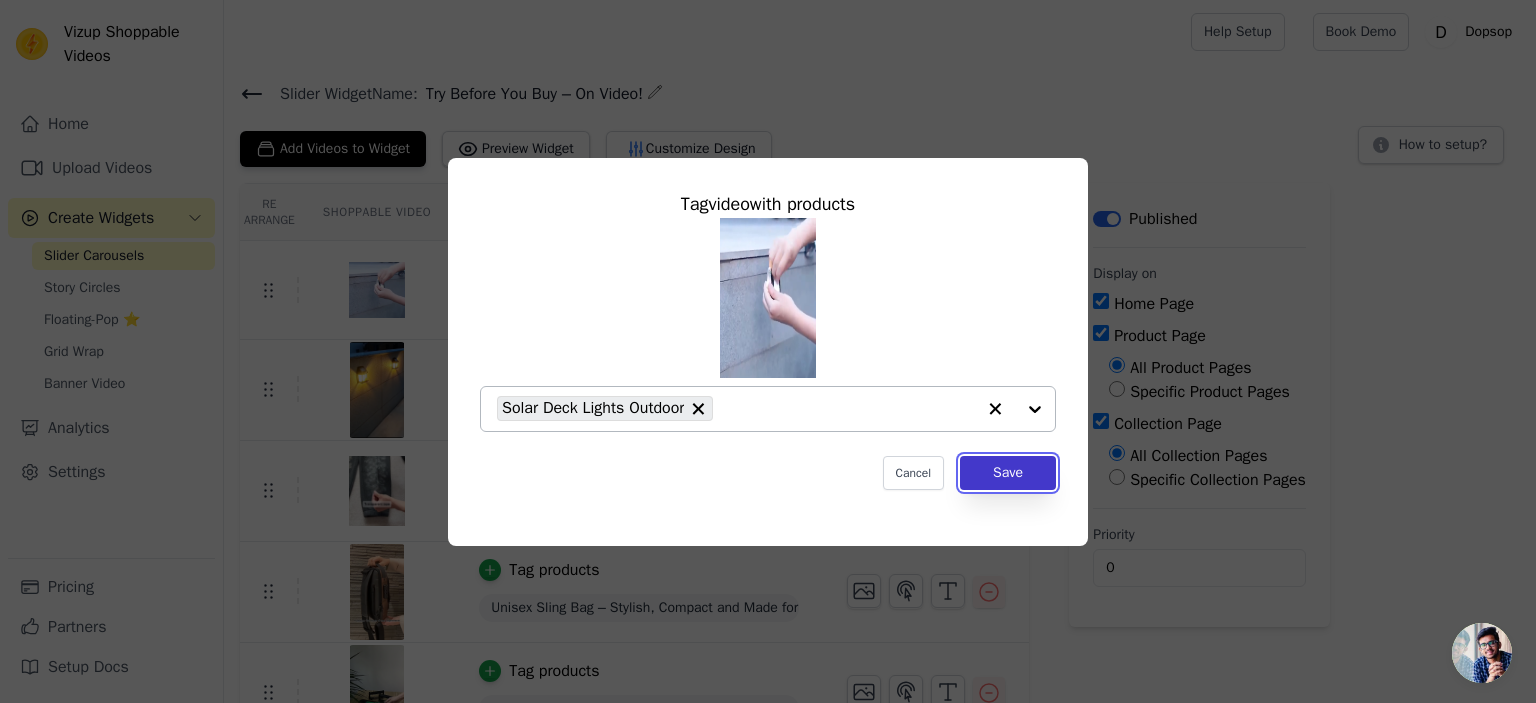 click on "Save" at bounding box center [1008, 473] 